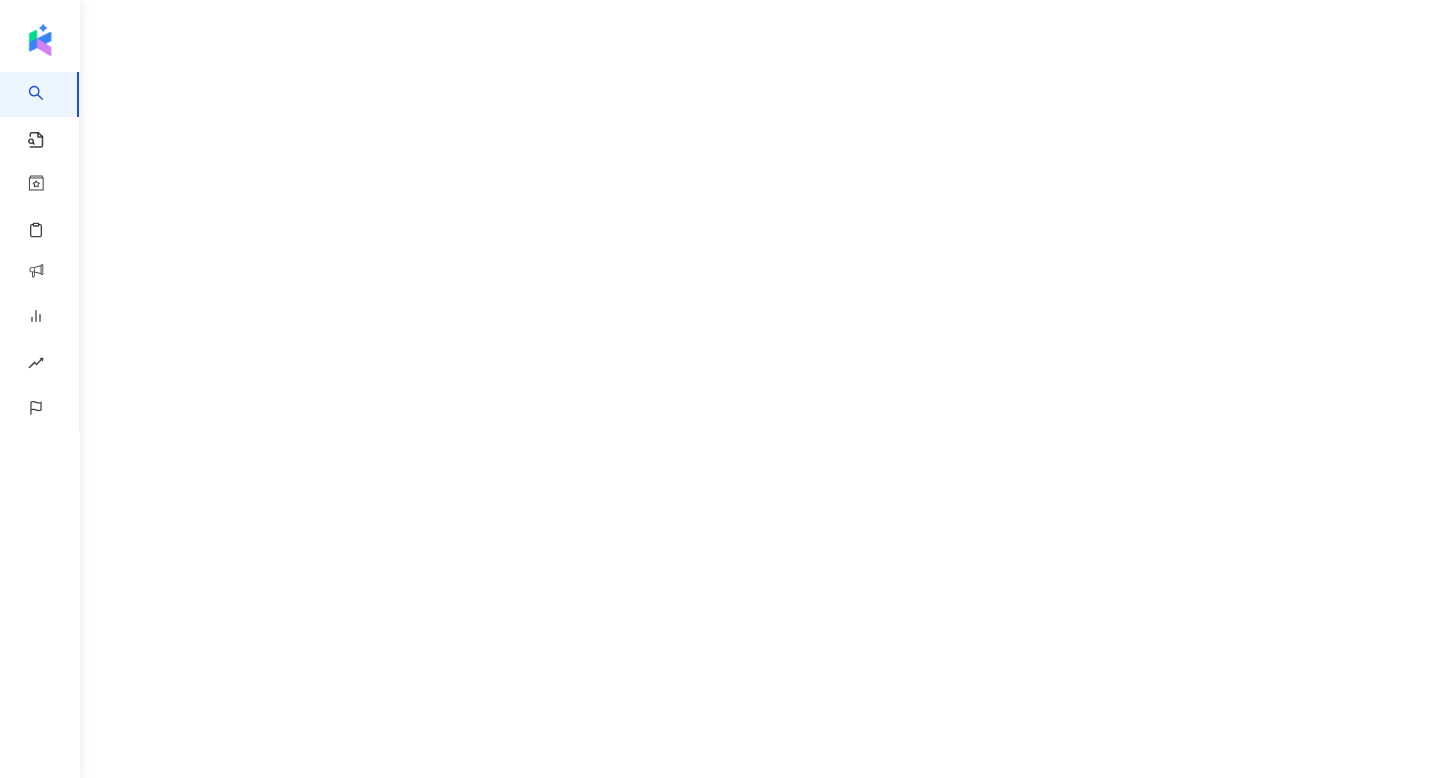 scroll, scrollTop: 0, scrollLeft: 0, axis: both 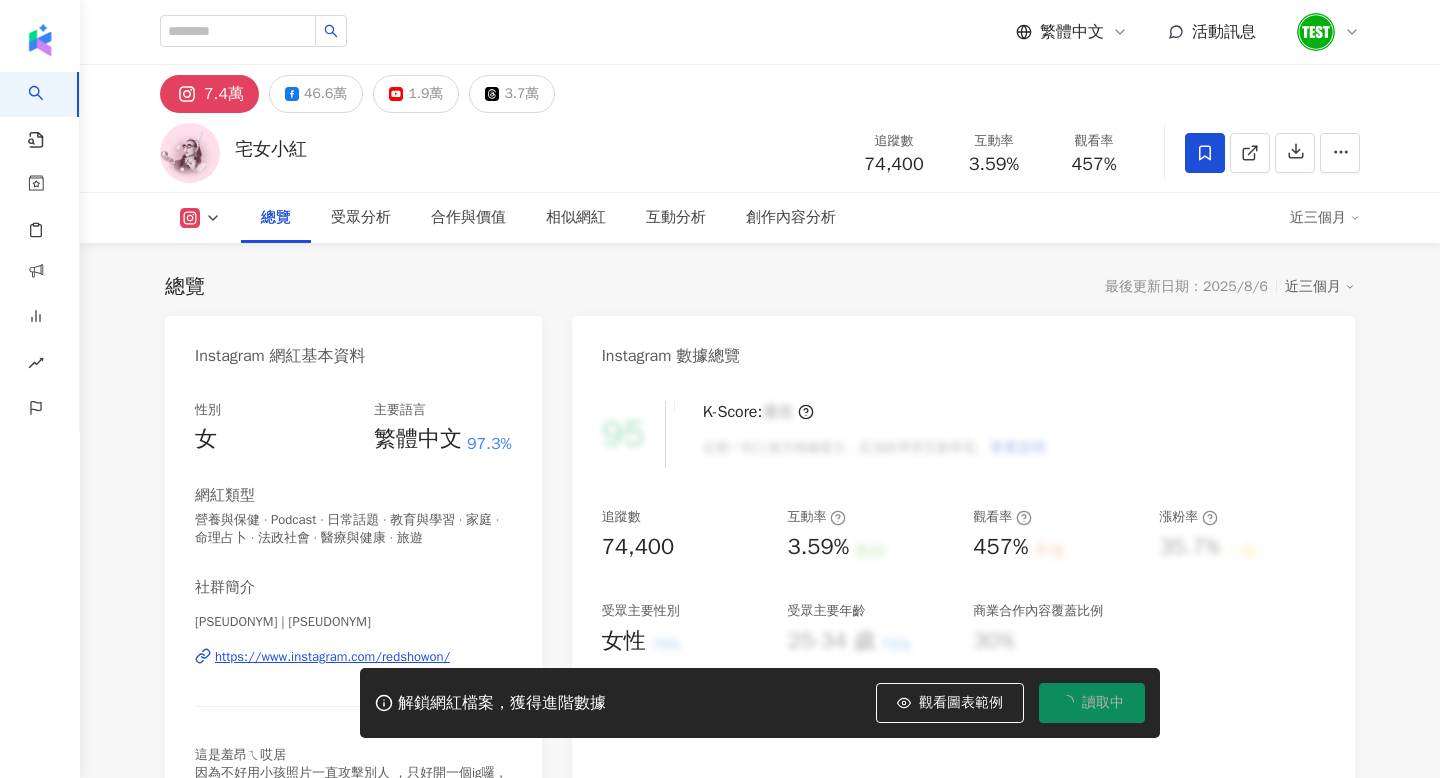 click on "46.6萬" at bounding box center (316, 94) 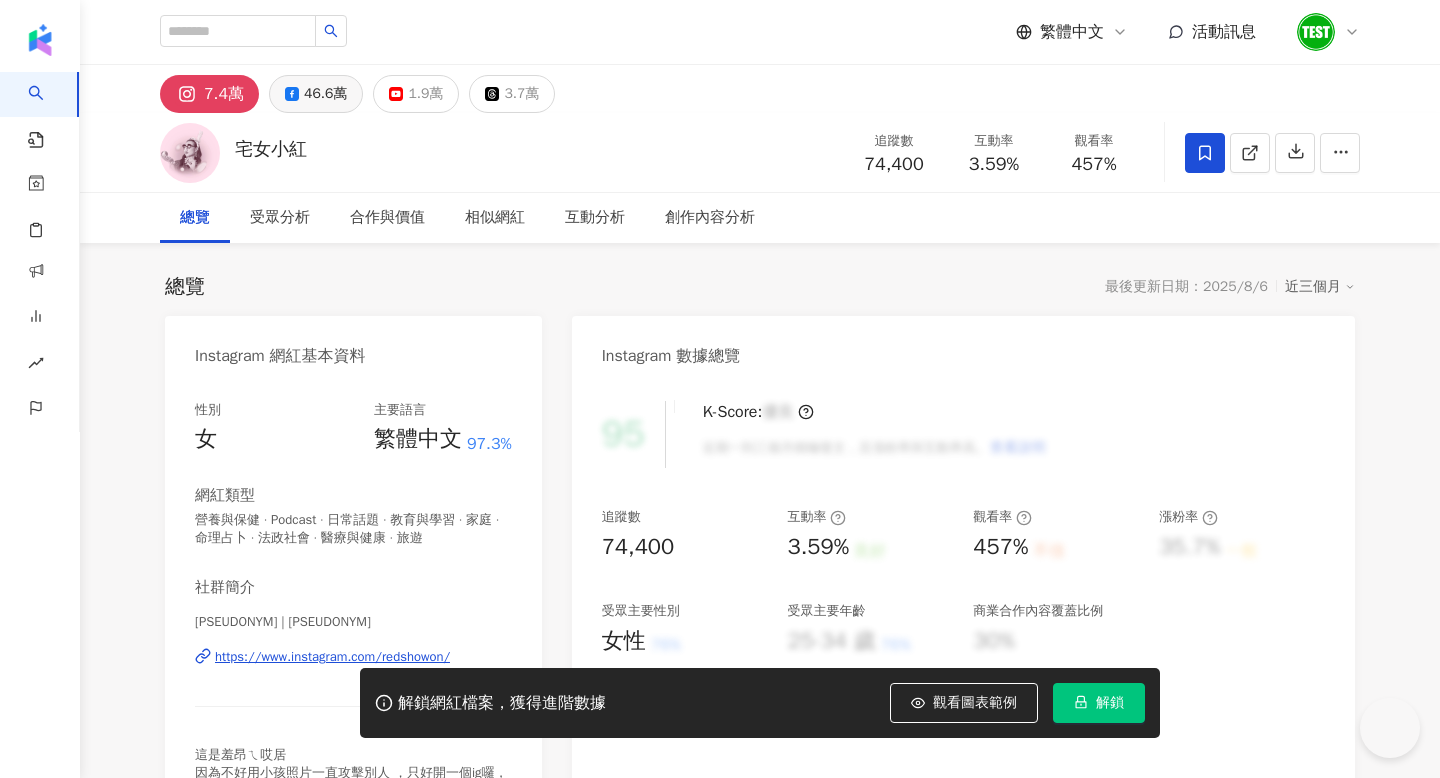 click on "46.6萬" at bounding box center [316, 94] 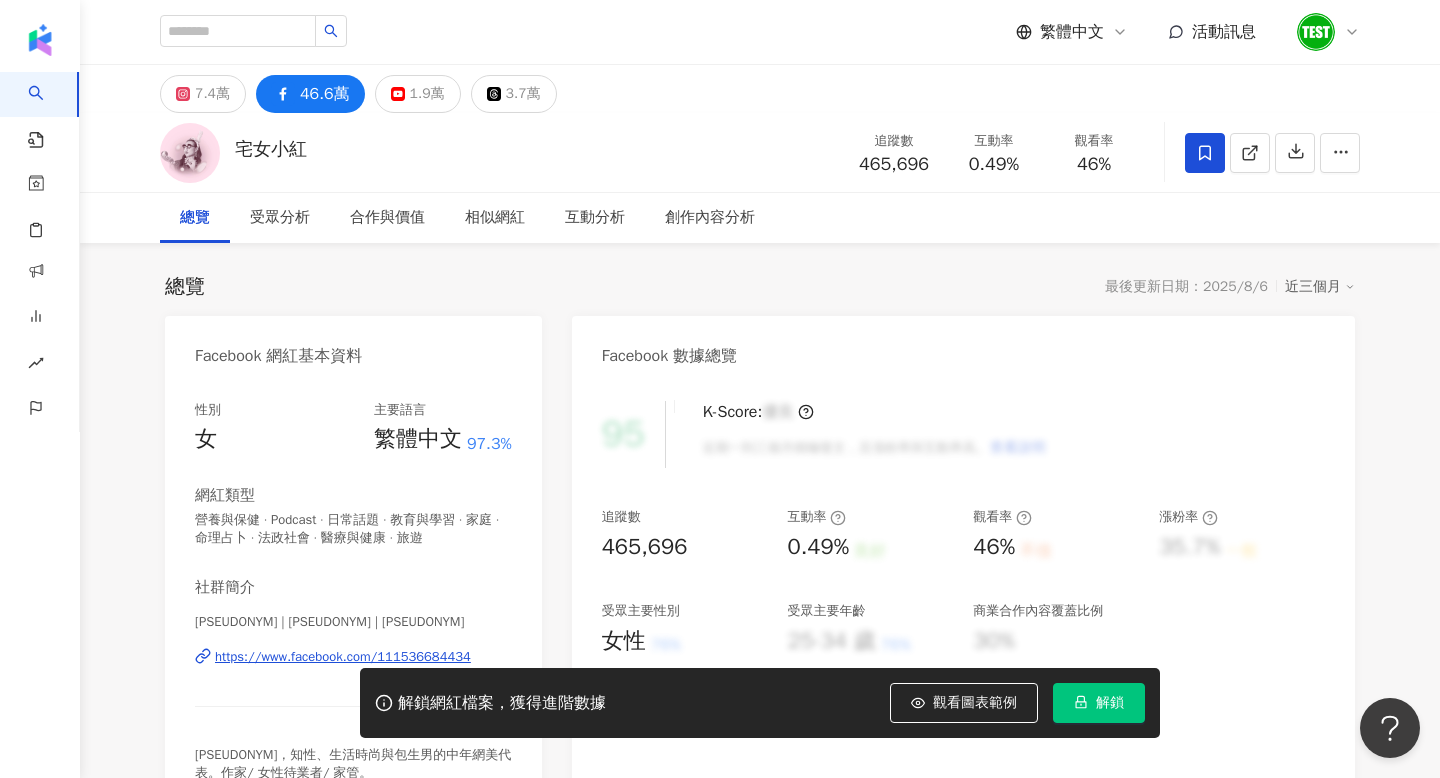 scroll, scrollTop: 0, scrollLeft: 0, axis: both 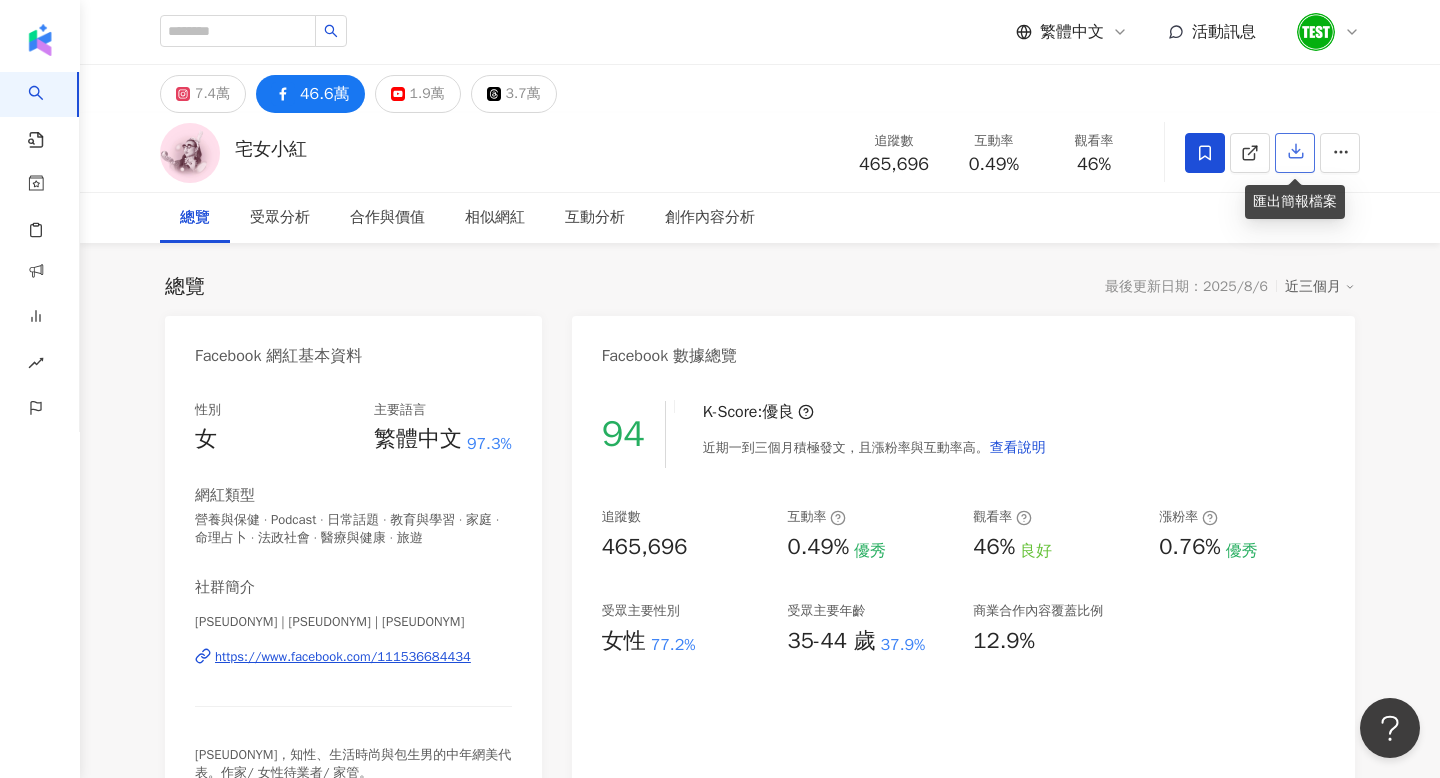 click 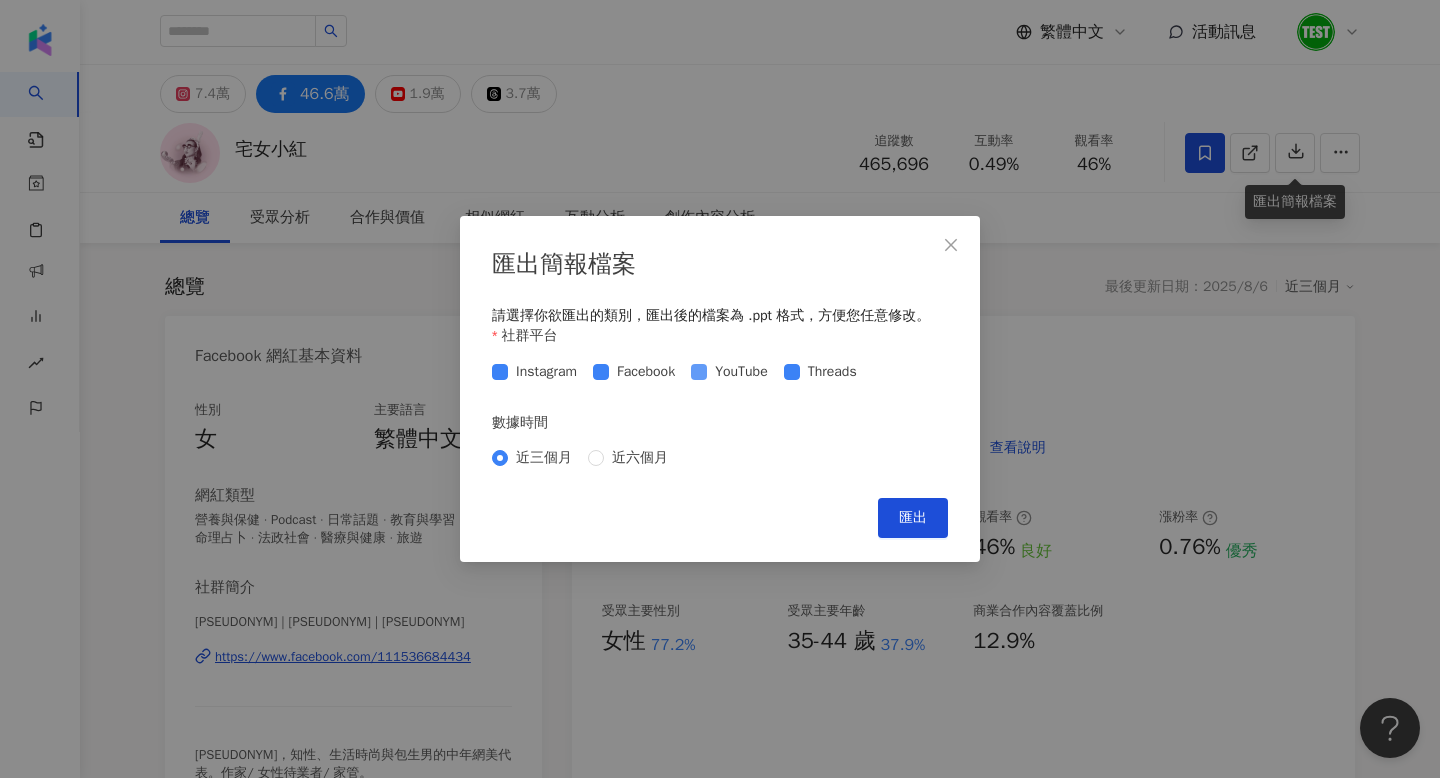 click on "YouTube" at bounding box center [741, 372] 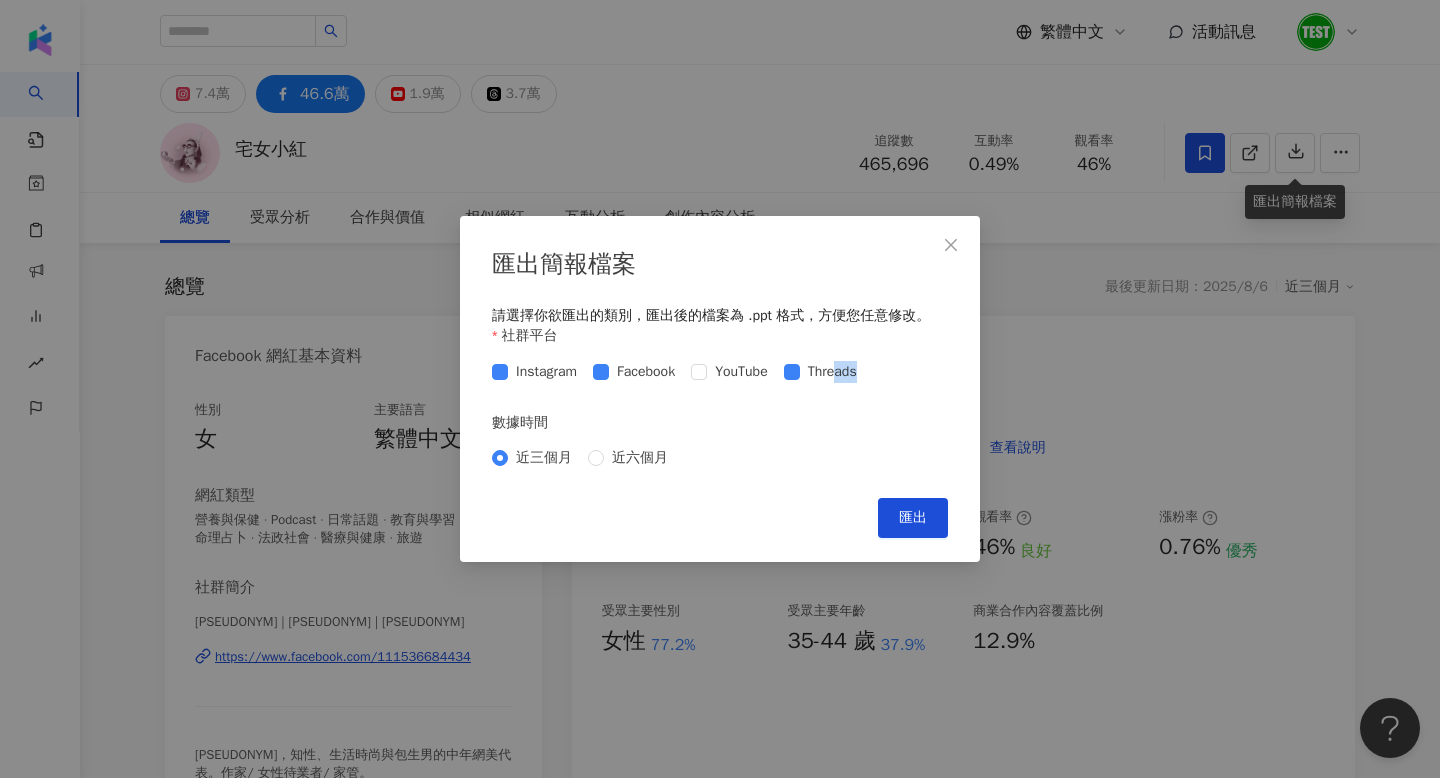 click on "Instagram Facebook YouTube Threads" at bounding box center [720, 372] 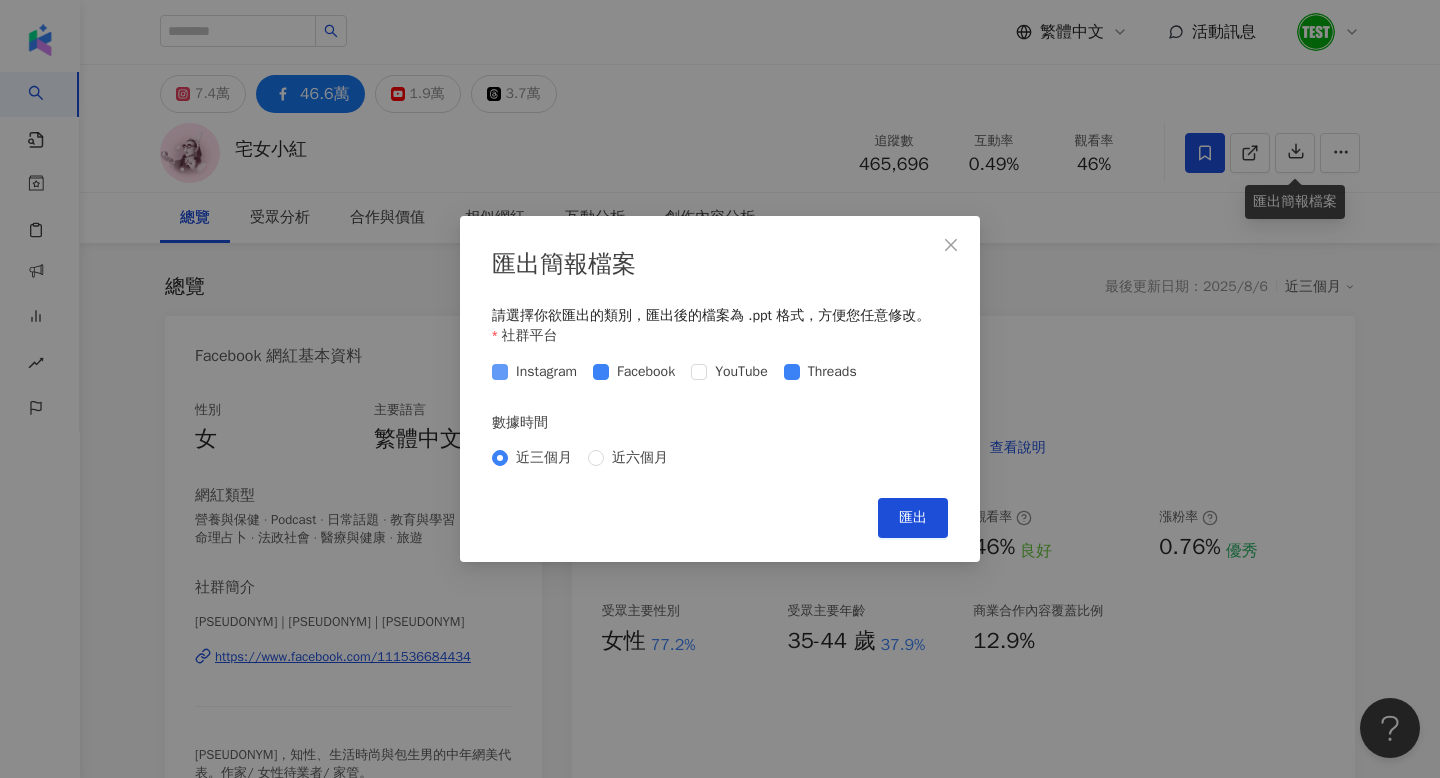 click on "Instagram" at bounding box center (546, 372) 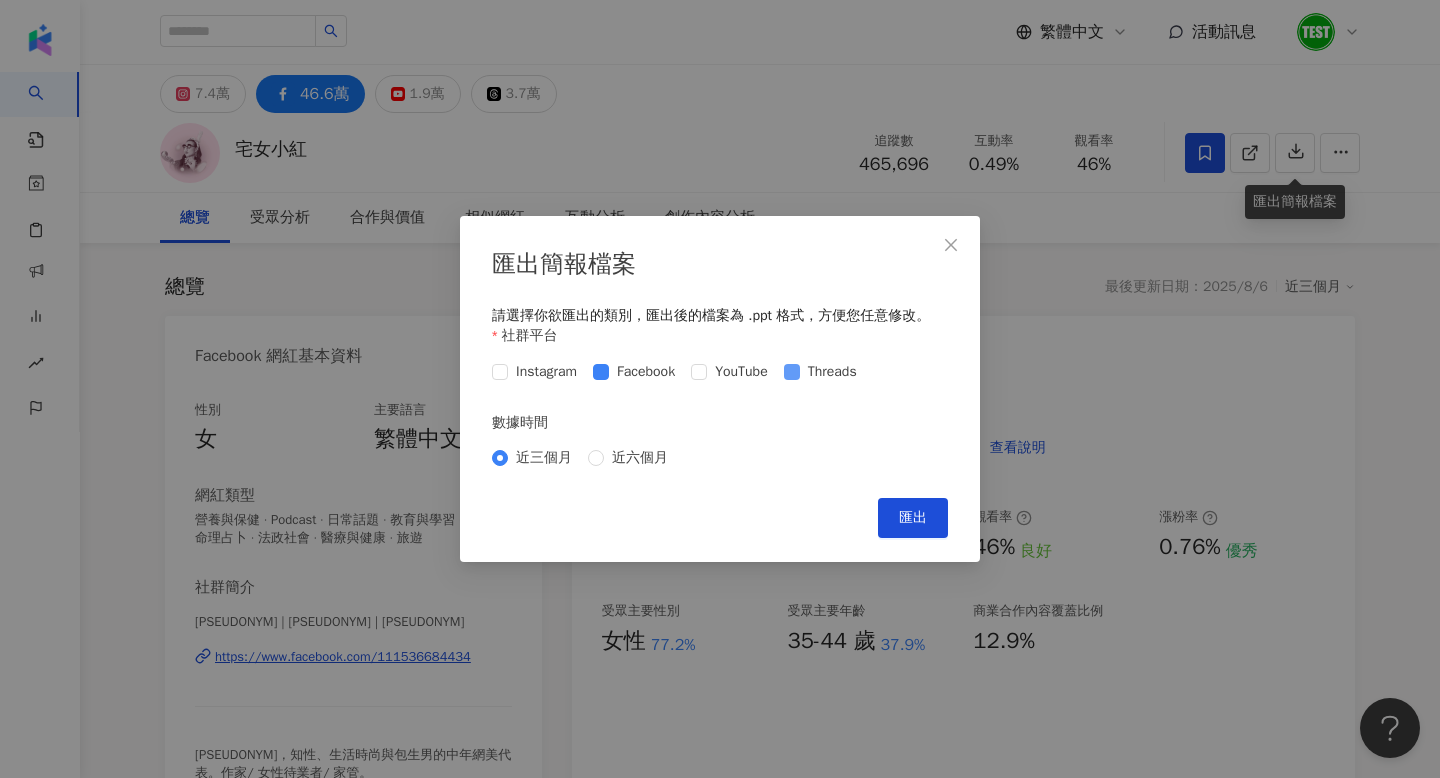 click on "Threads" at bounding box center (832, 372) 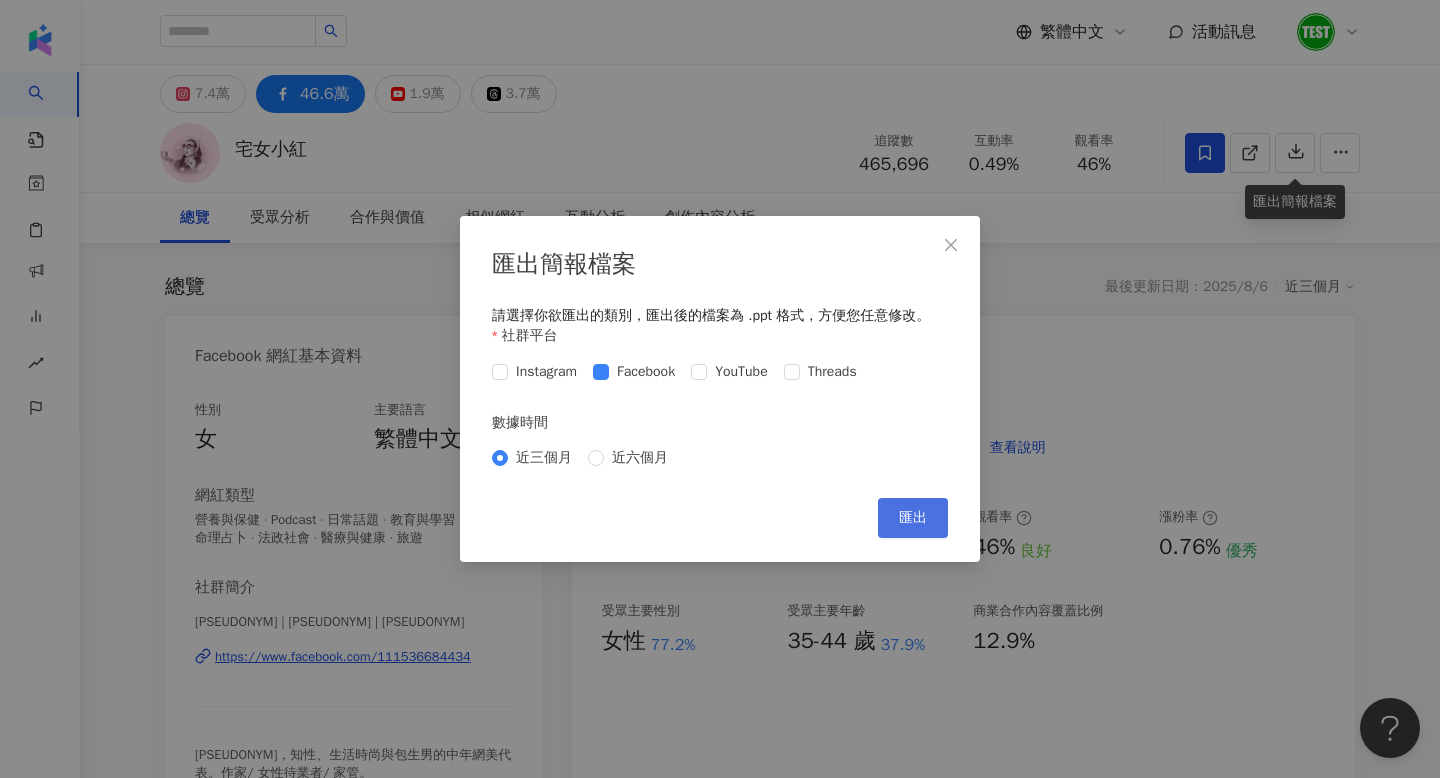 click on "匯出" at bounding box center (913, 518) 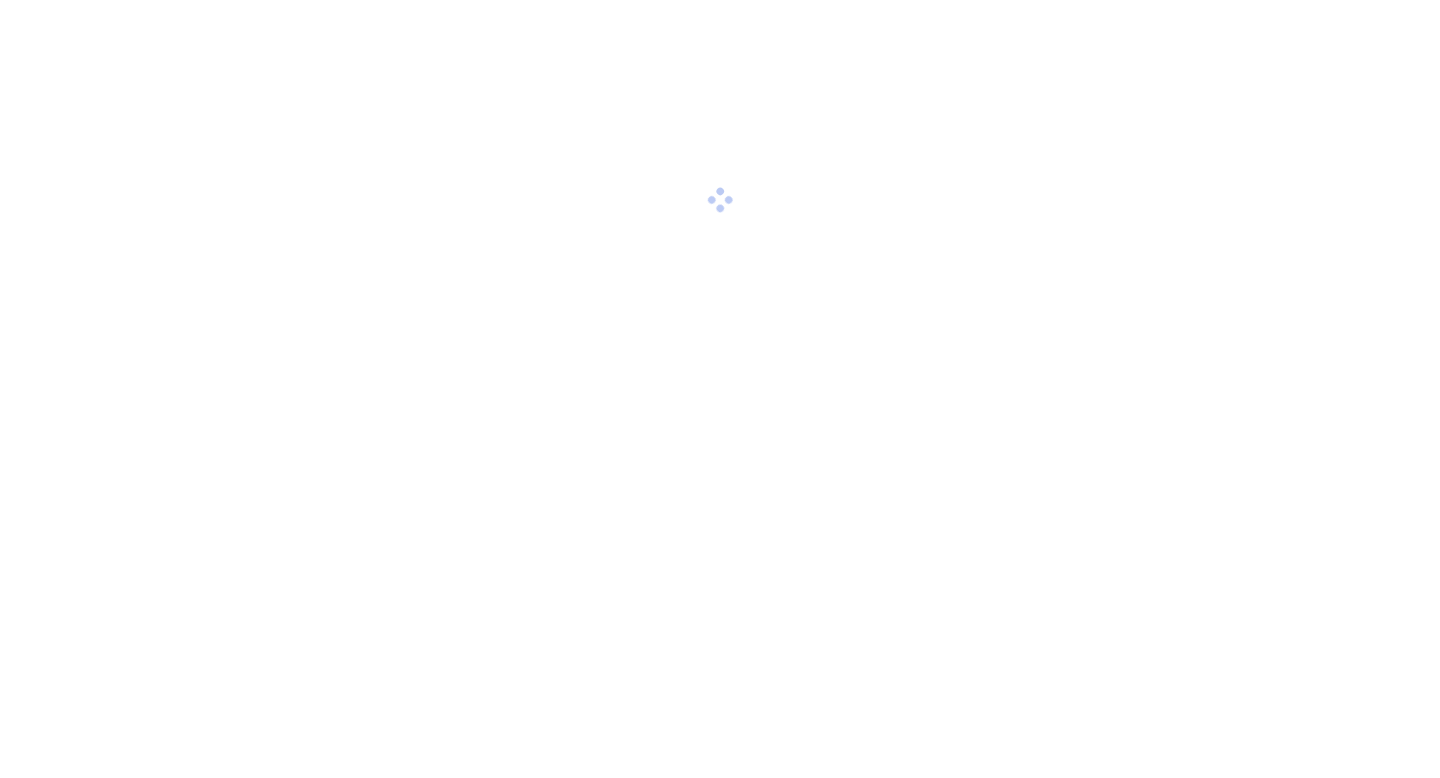 scroll, scrollTop: 0, scrollLeft: 0, axis: both 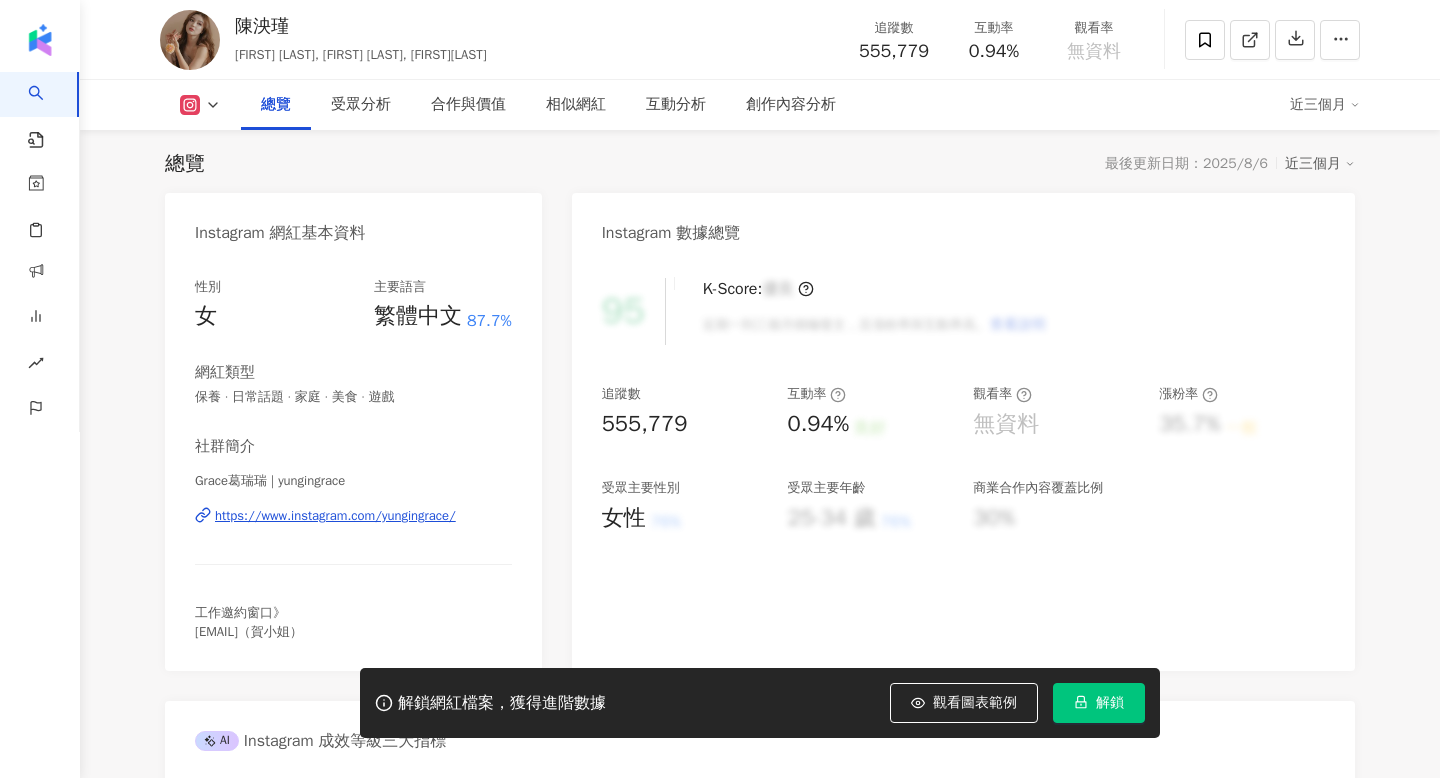 click on "解鎖" at bounding box center [1110, 703] 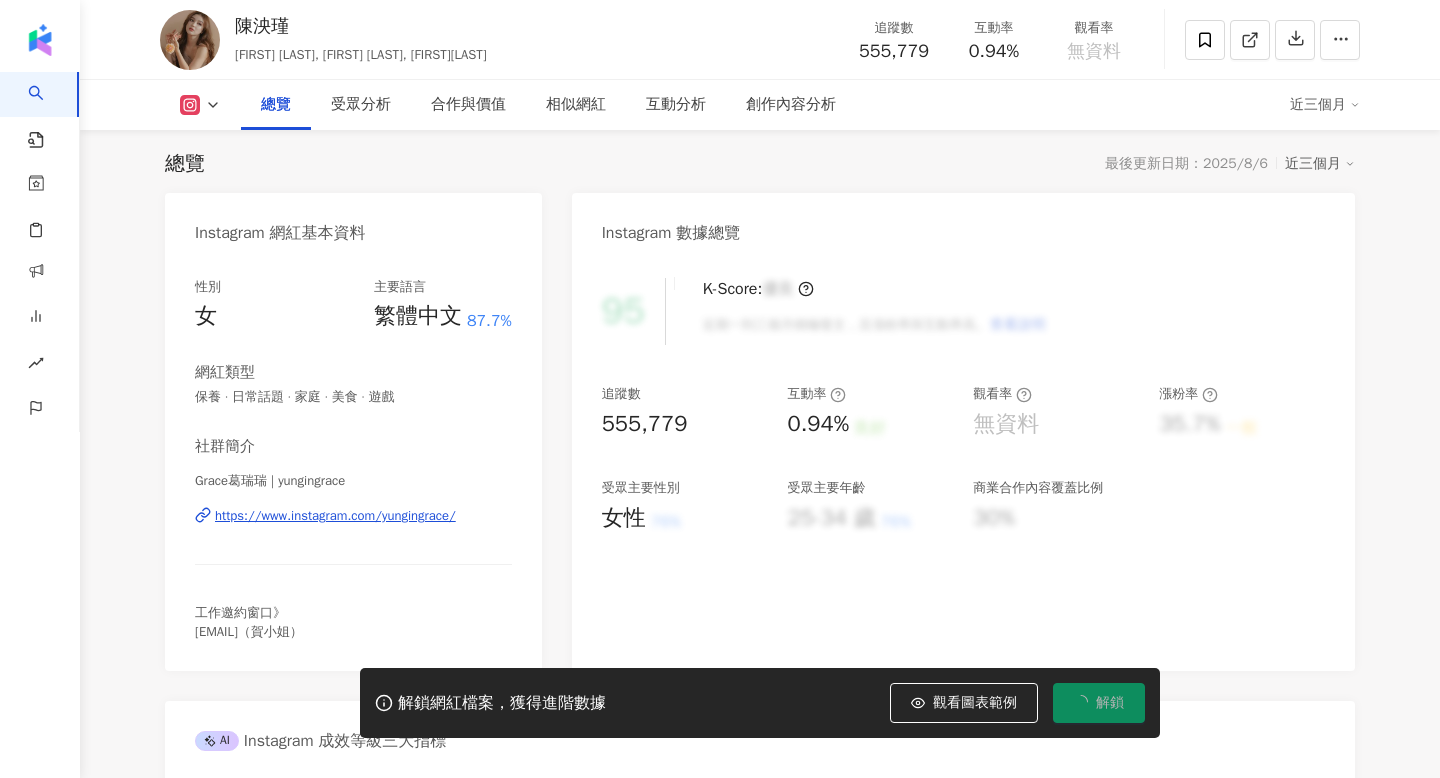 click at bounding box center [200, 105] 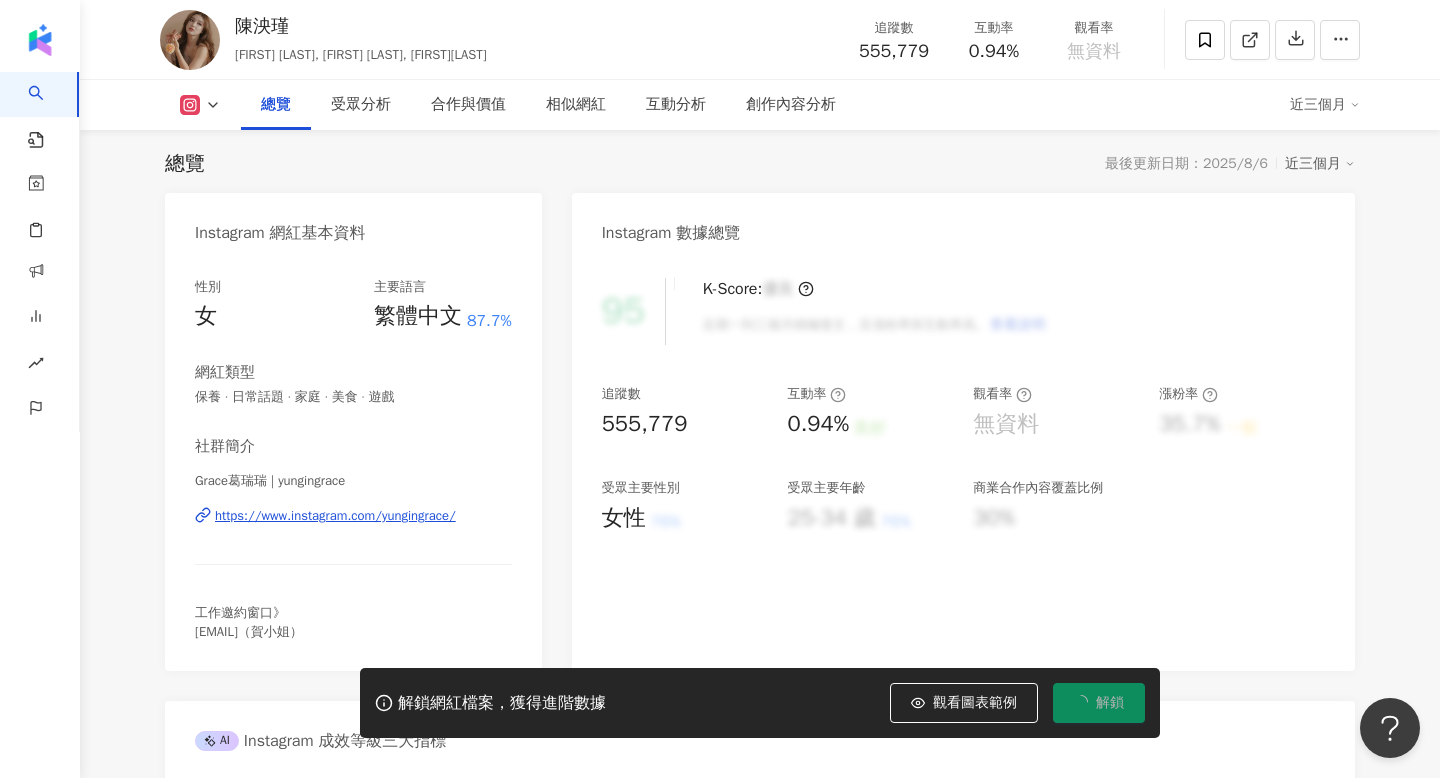 scroll, scrollTop: 0, scrollLeft: 0, axis: both 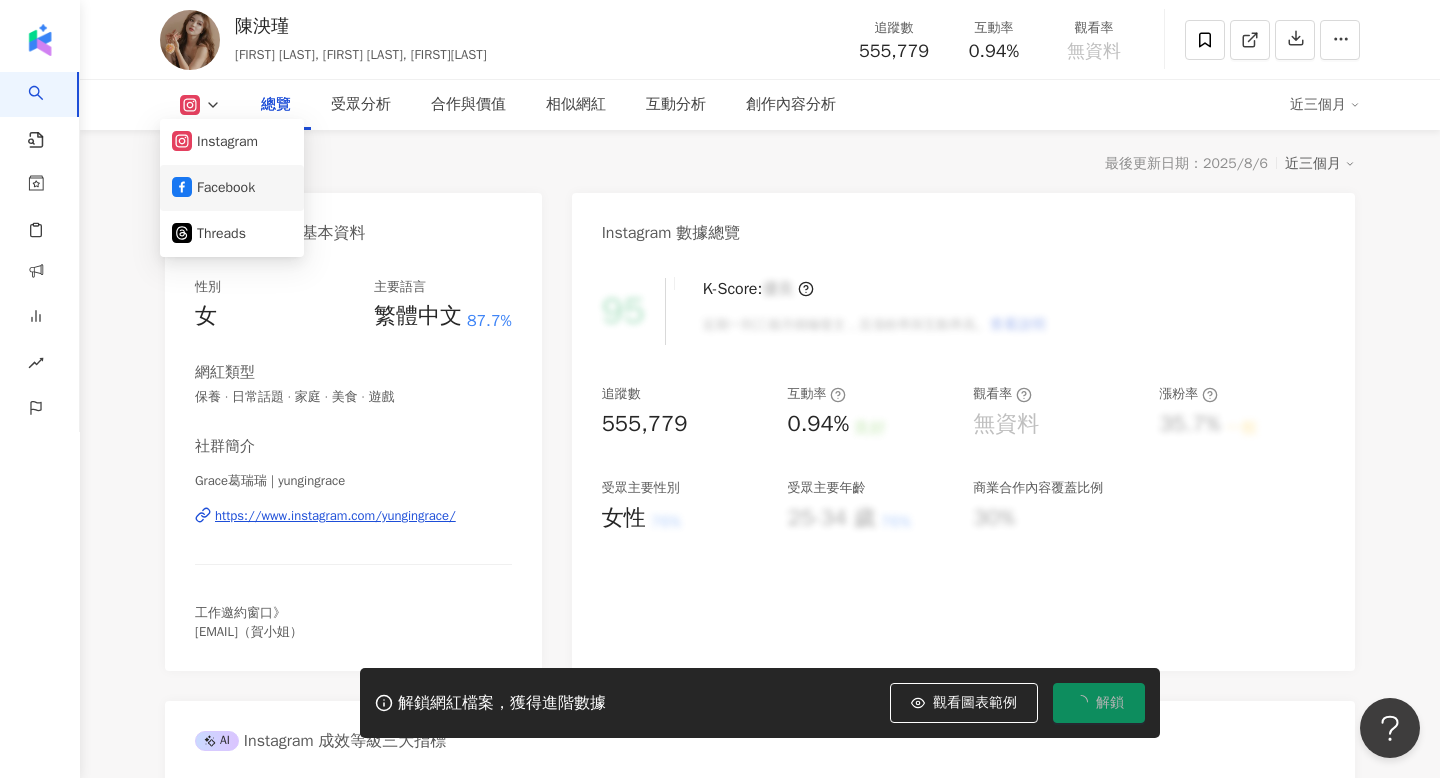 click on "Facebook" at bounding box center (232, 188) 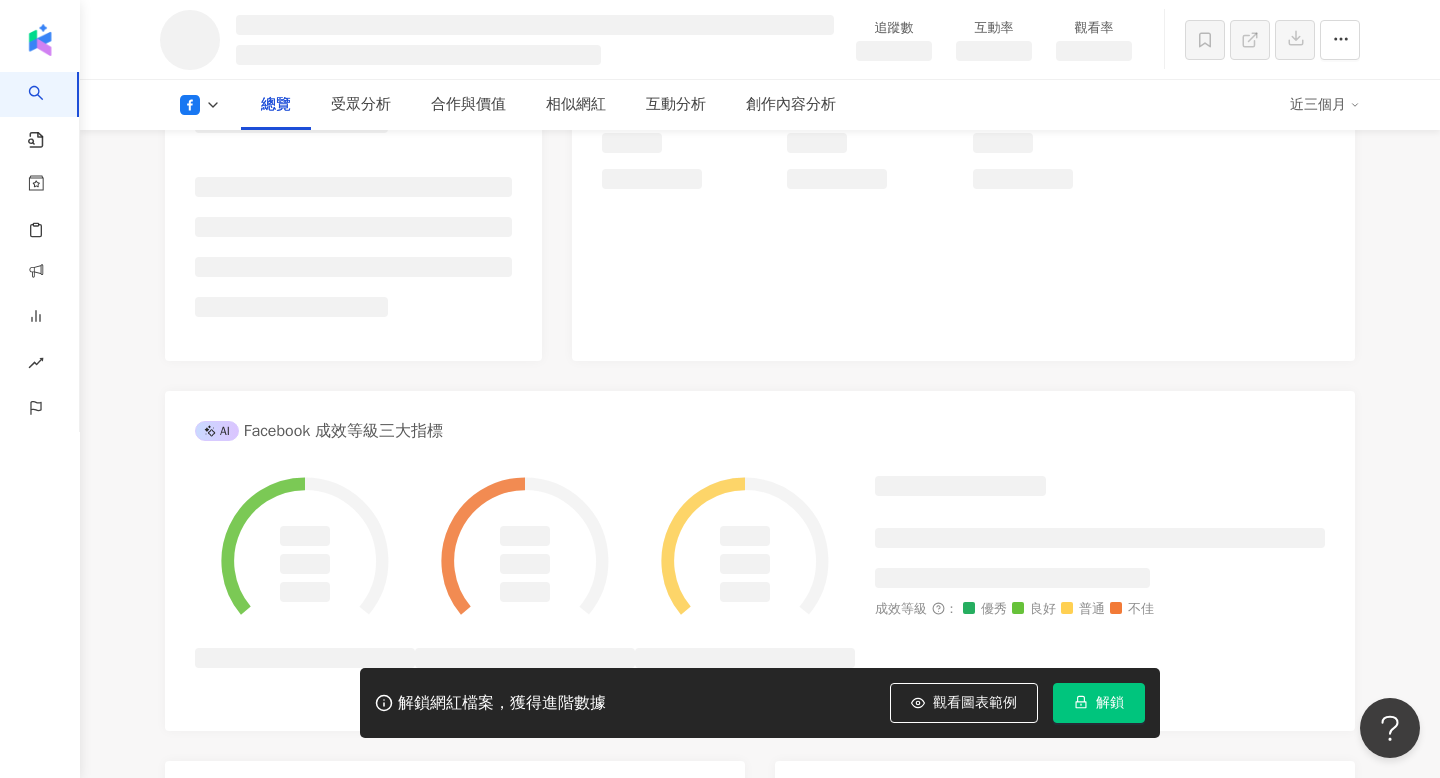 scroll, scrollTop: 453, scrollLeft: 0, axis: vertical 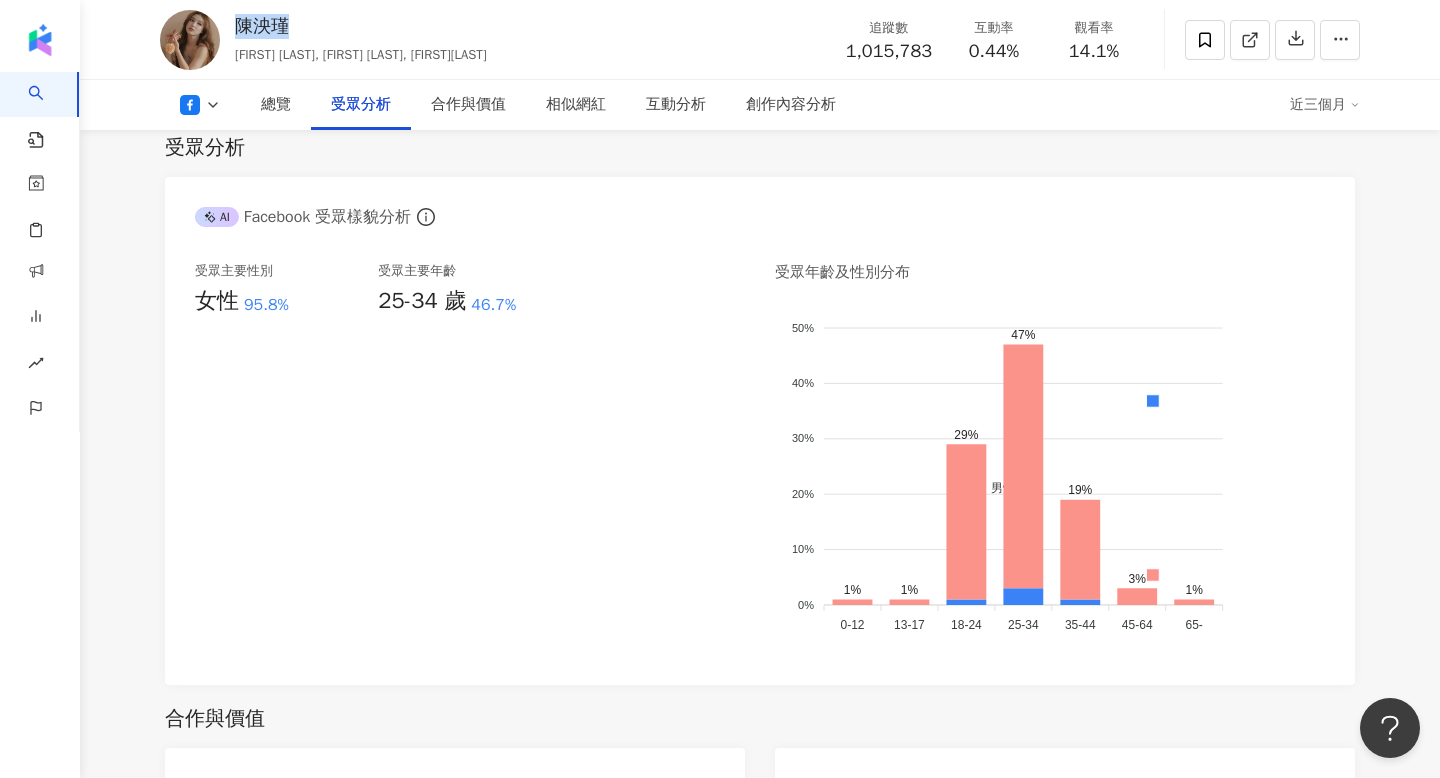 drag, startPoint x: 236, startPoint y: 27, endPoint x: 361, endPoint y: 27, distance: 125 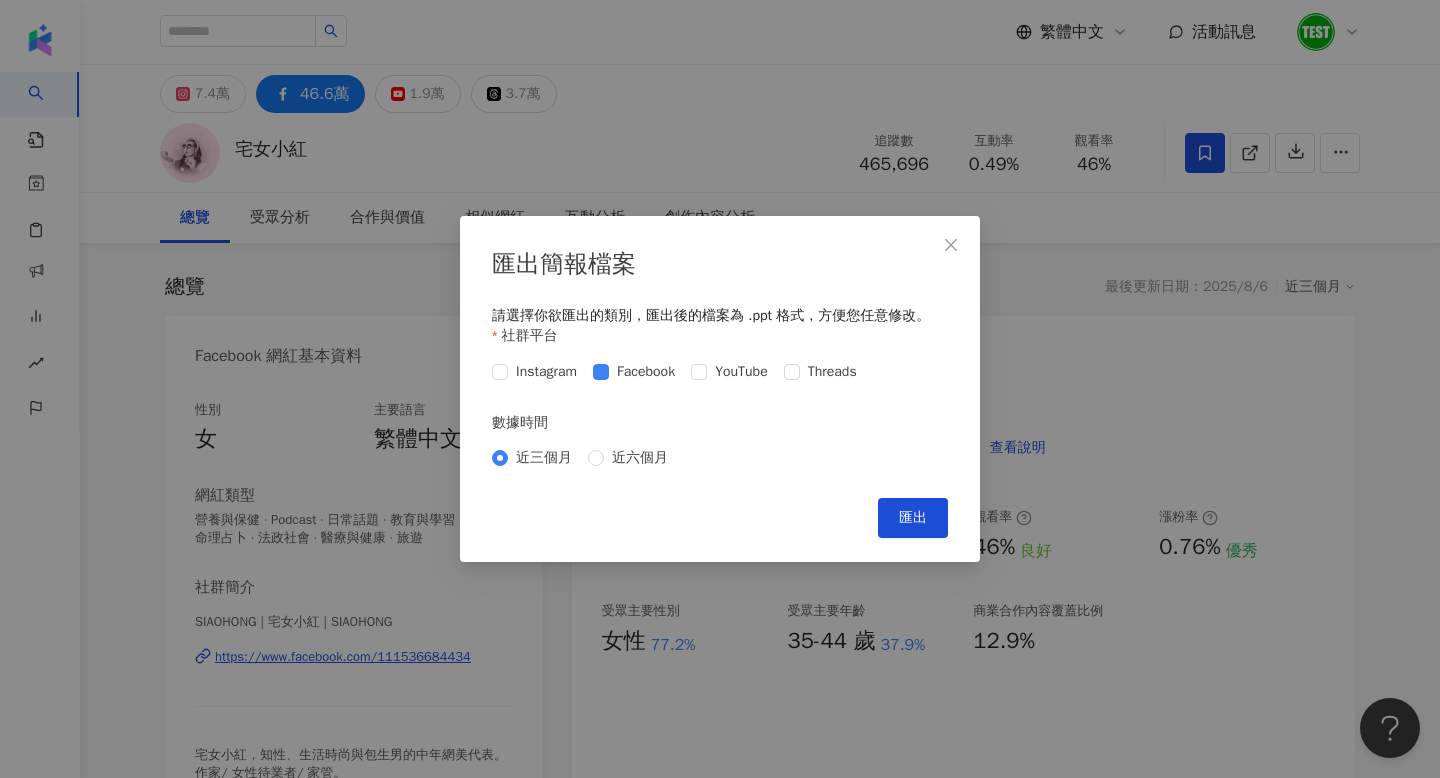 scroll, scrollTop: 0, scrollLeft: 0, axis: both 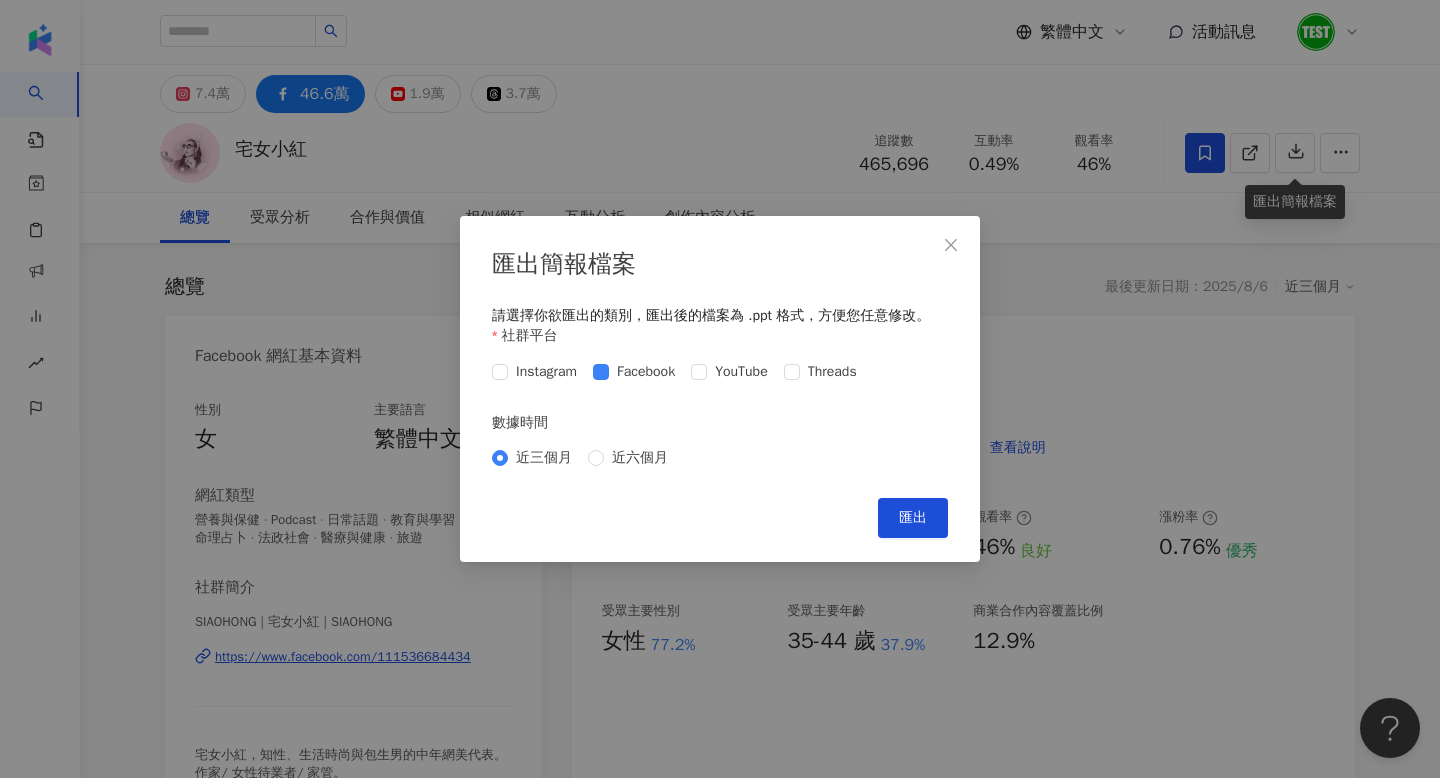 click on "匯出簡報檔案 請選擇你欲匯出的類別，匯出後的檔案為 .ppt 格式，方便您任意修改。 社群平台 Instagram Facebook YouTube Threads 數據時間 近三個月 近六個月 Cancel 匯出" at bounding box center (720, 389) 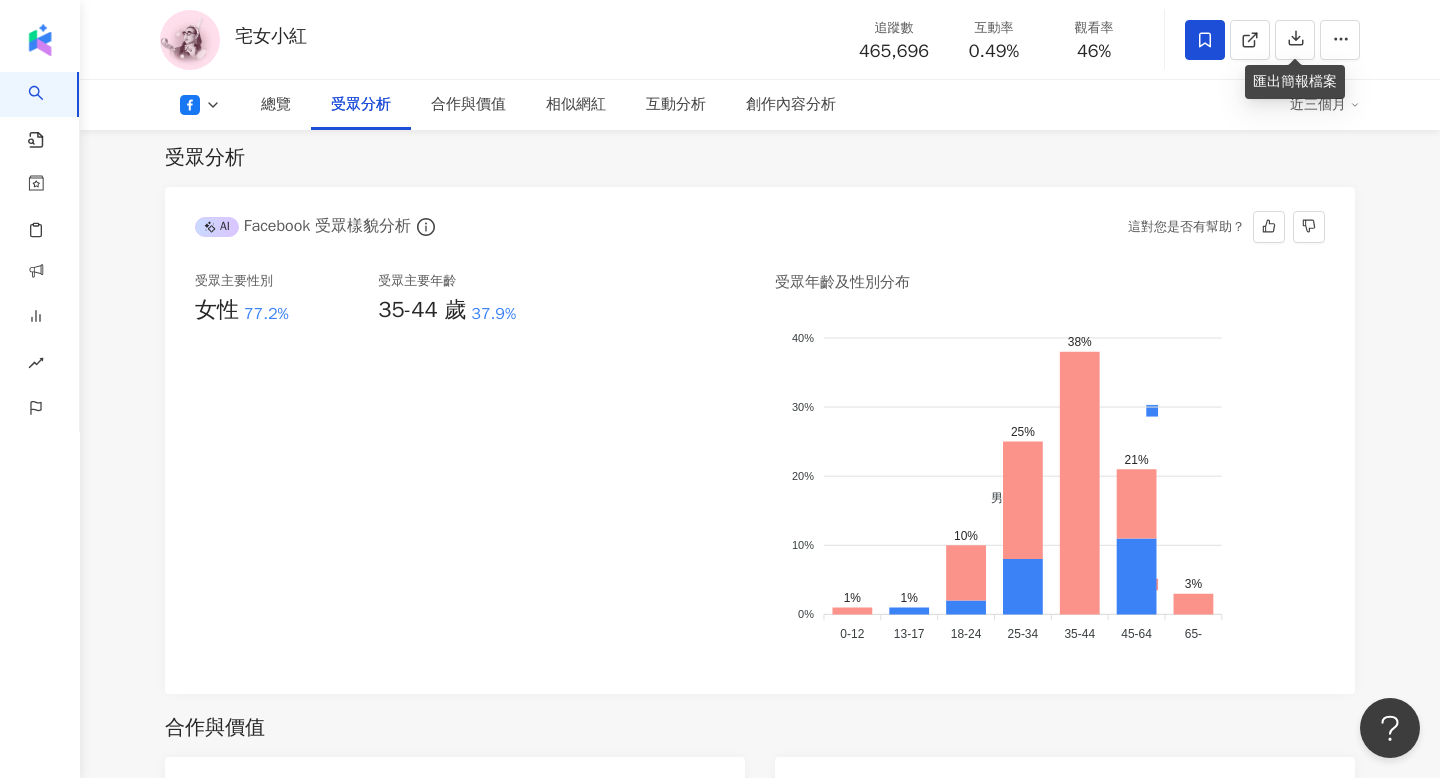 scroll, scrollTop: 1700, scrollLeft: 0, axis: vertical 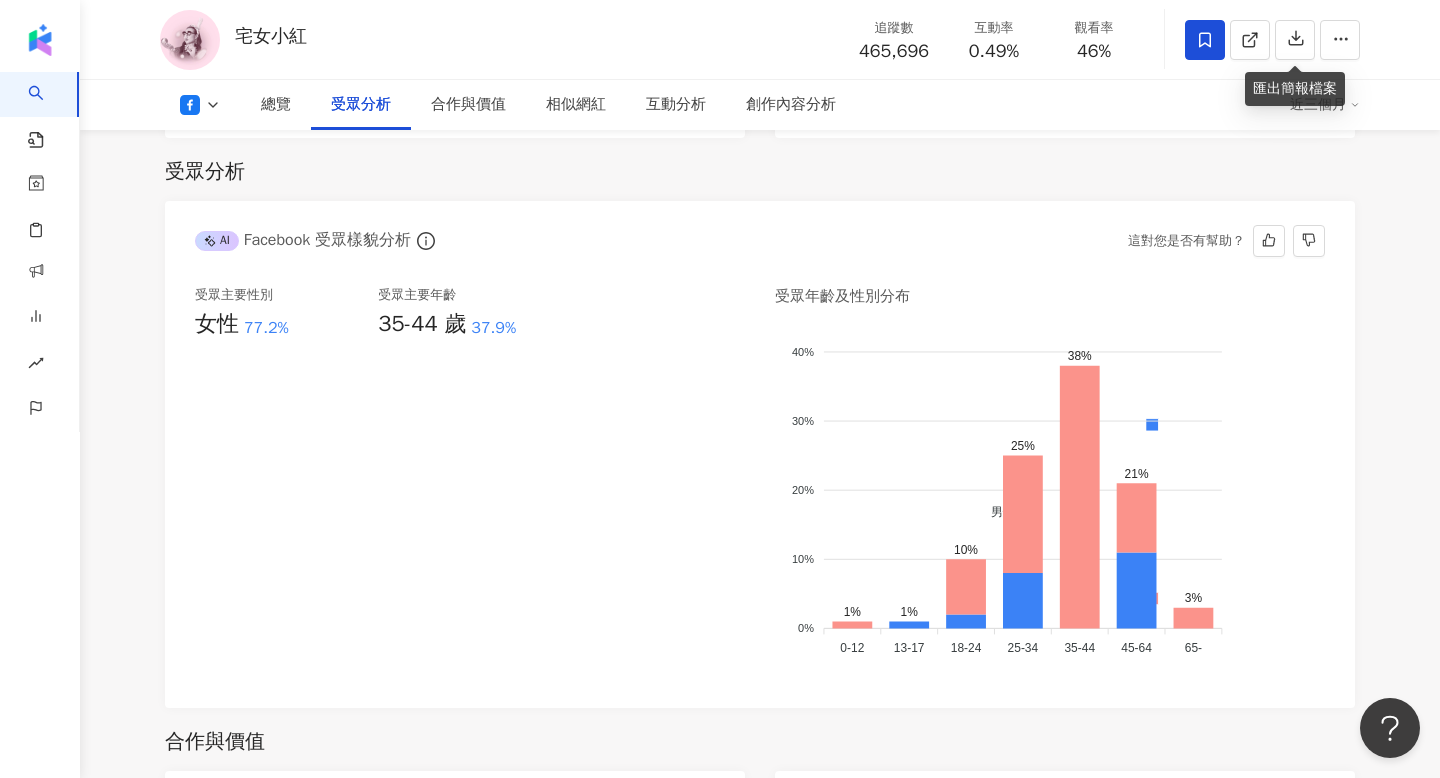 type 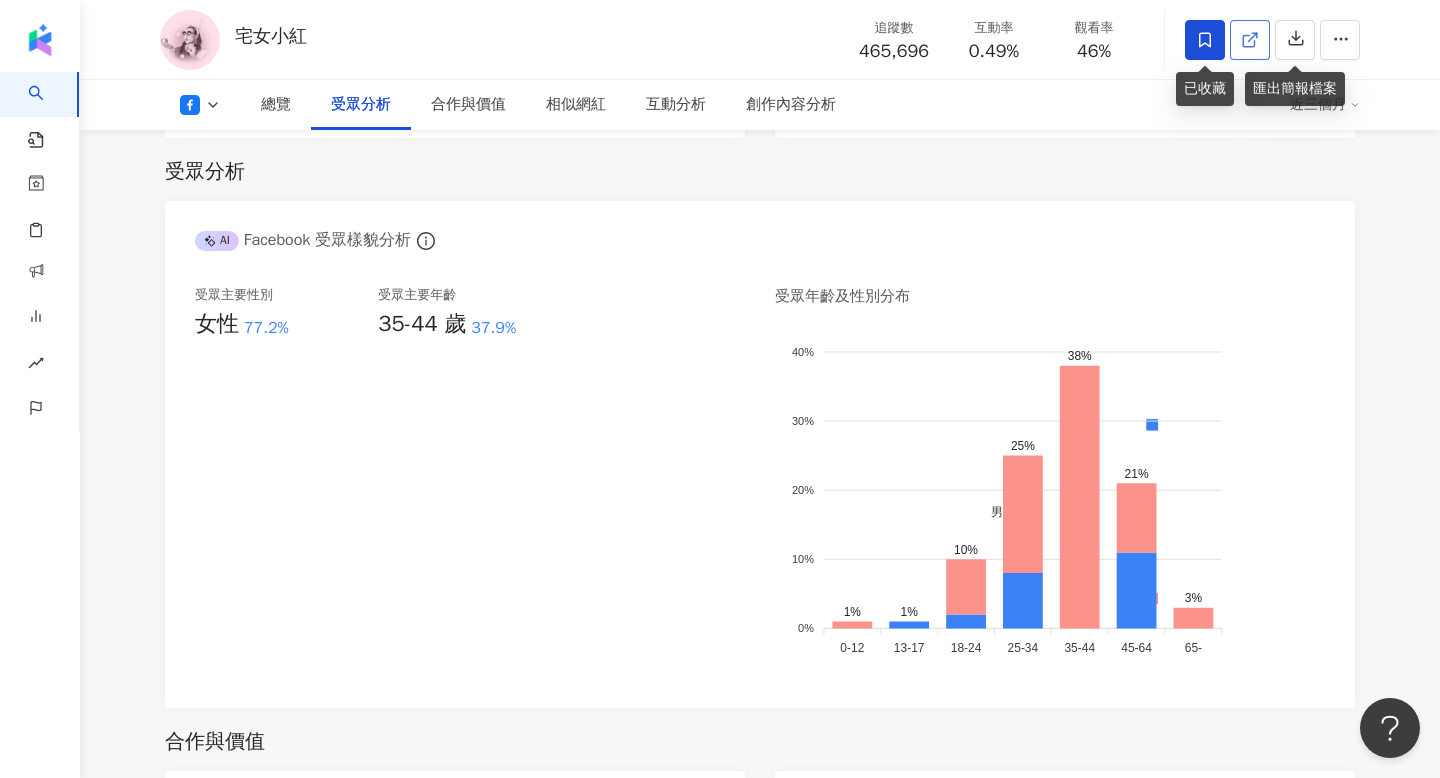 click at bounding box center [1250, 40] 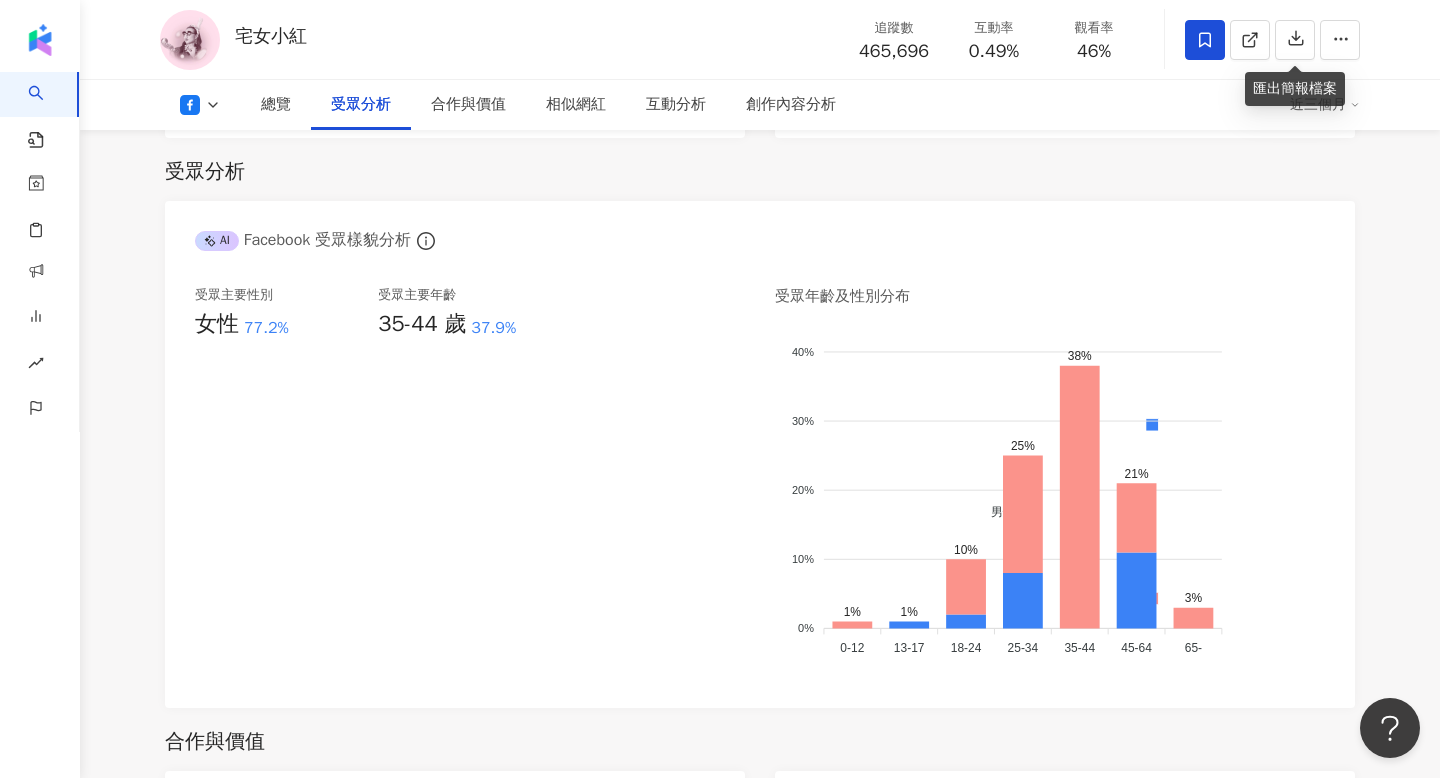 click at bounding box center (40, 40) 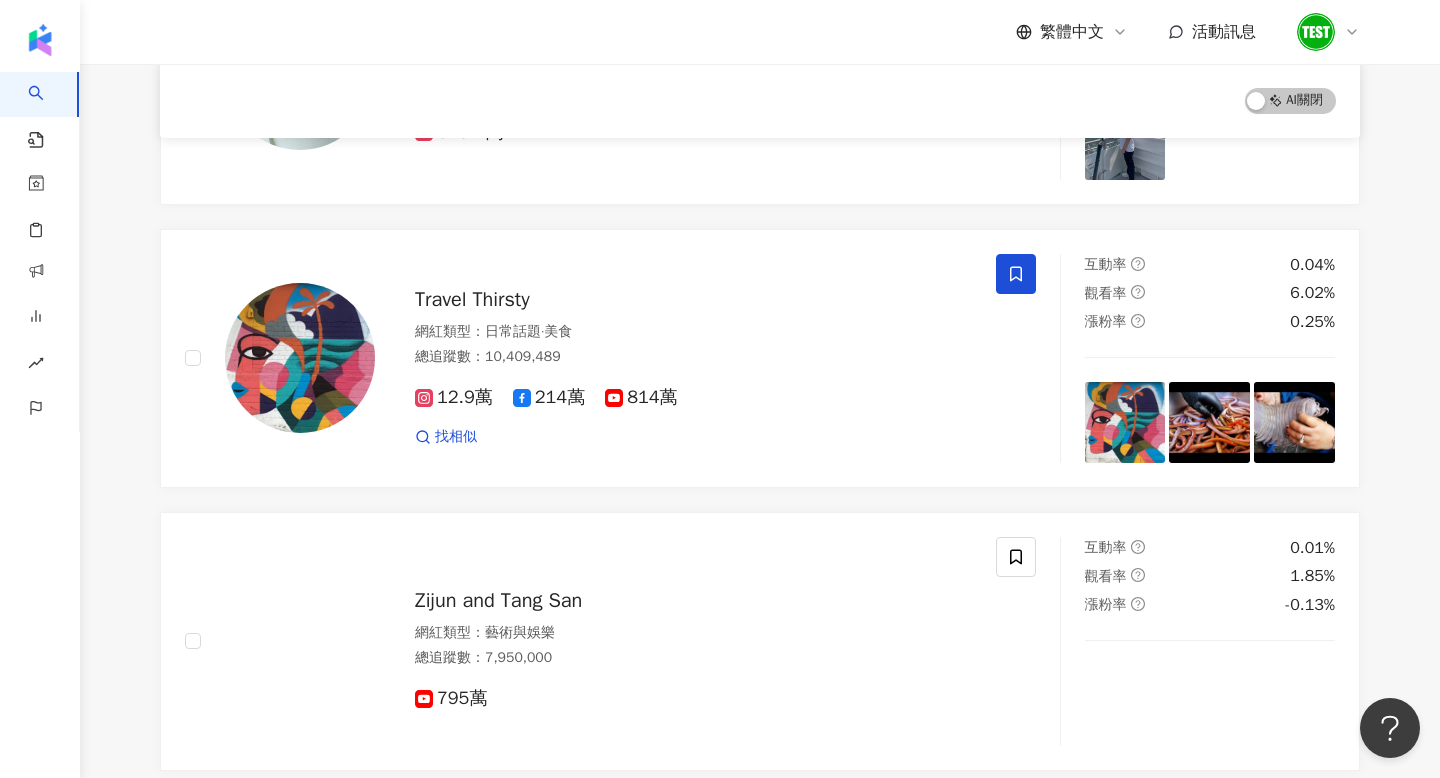 scroll, scrollTop: 1262, scrollLeft: 0, axis: vertical 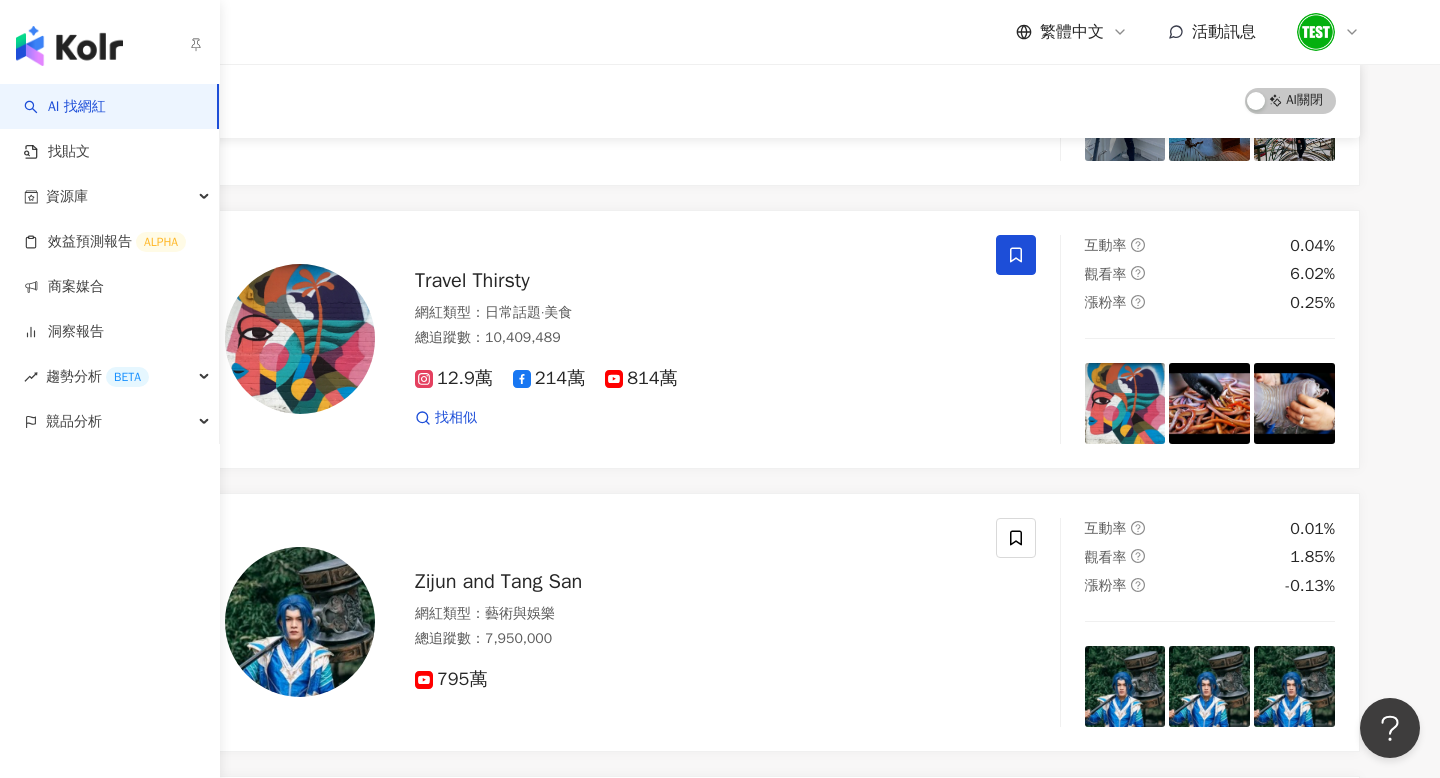 click at bounding box center [69, 46] 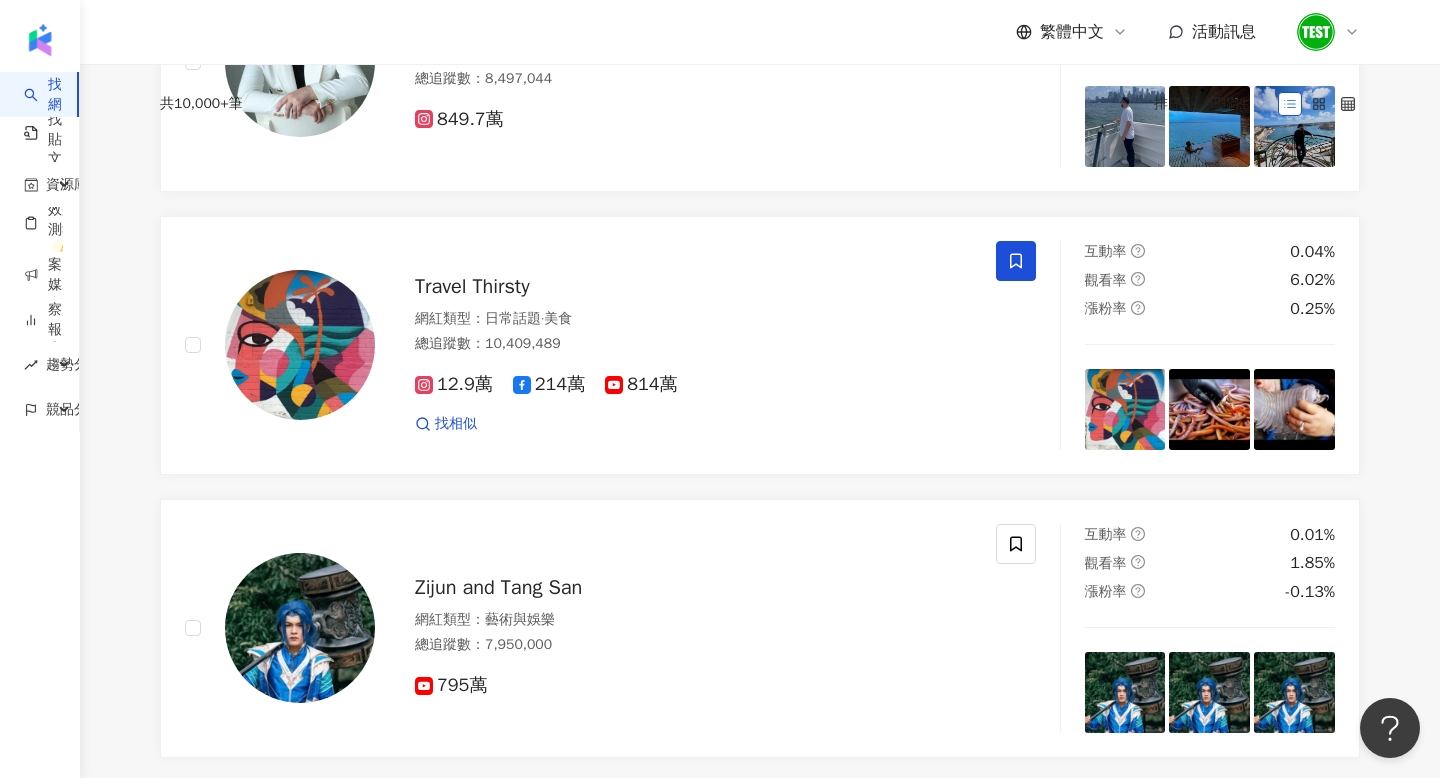 scroll, scrollTop: 0, scrollLeft: 0, axis: both 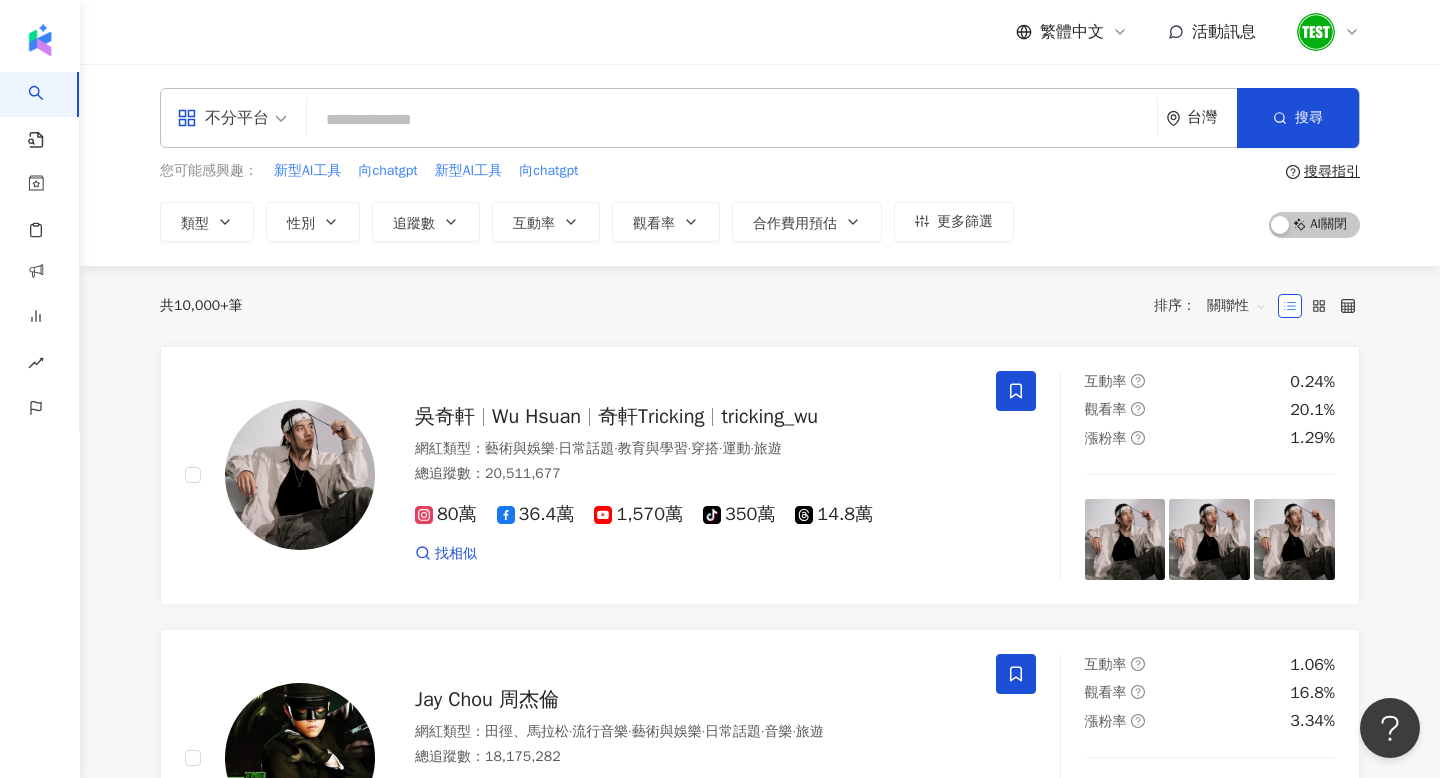 click at bounding box center [732, 120] 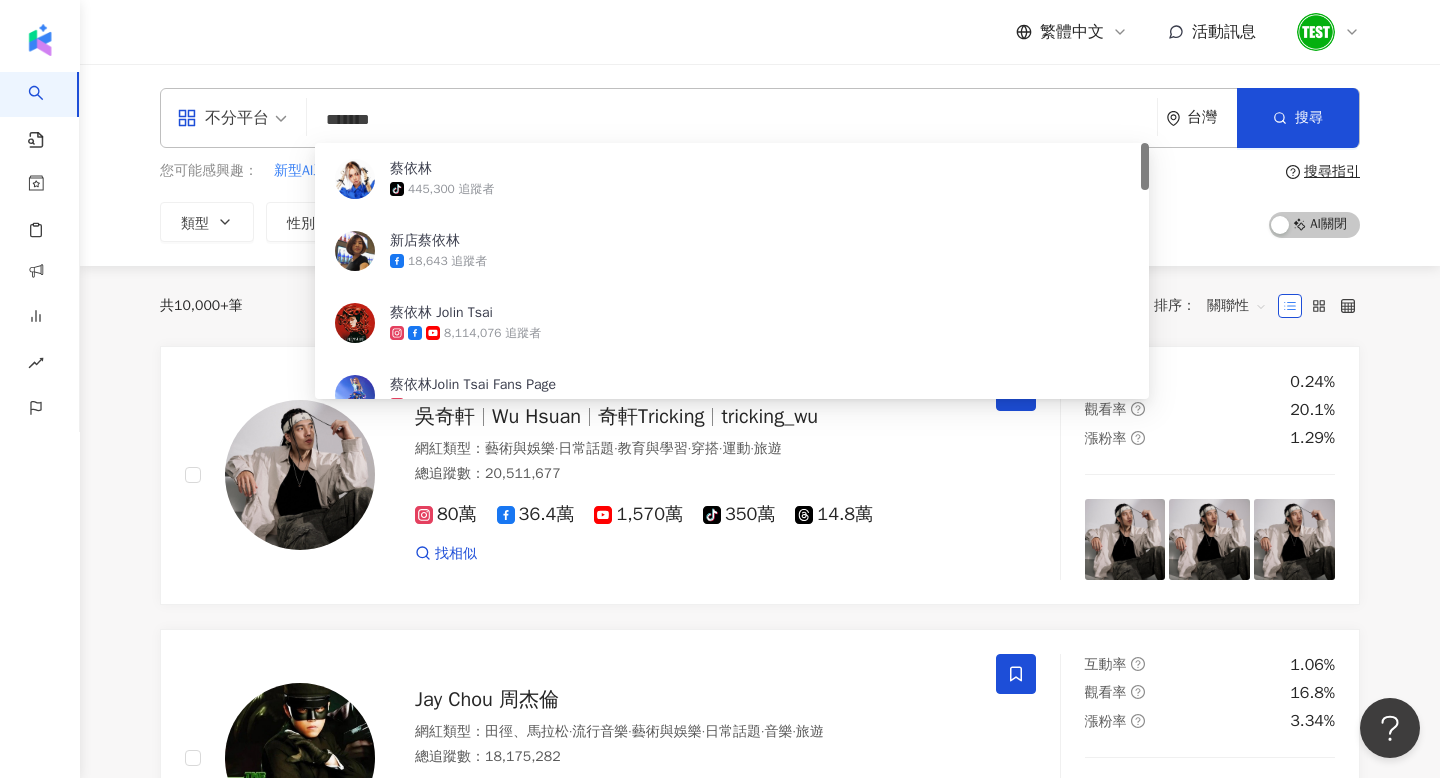 type on "*****" 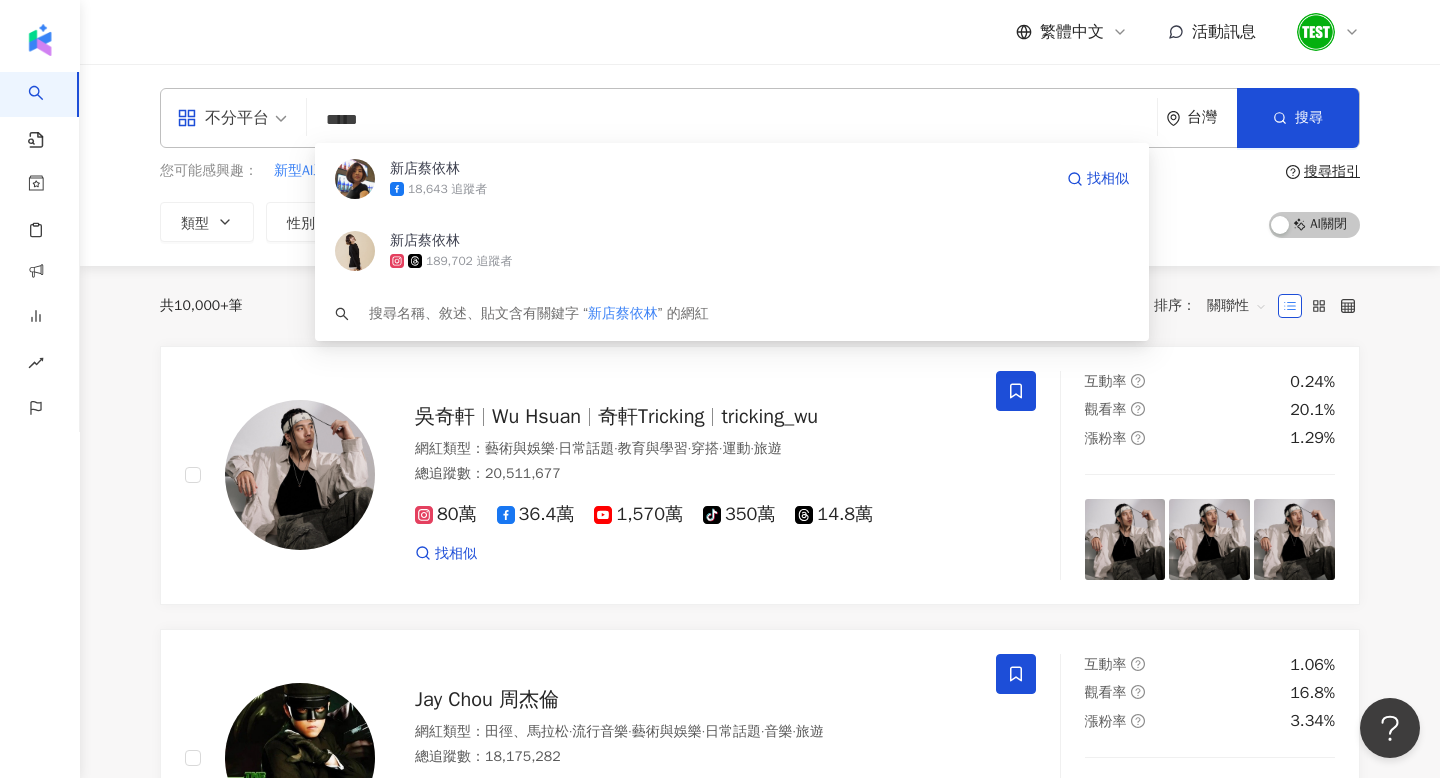click on "18,643   追蹤者" at bounding box center [721, 189] 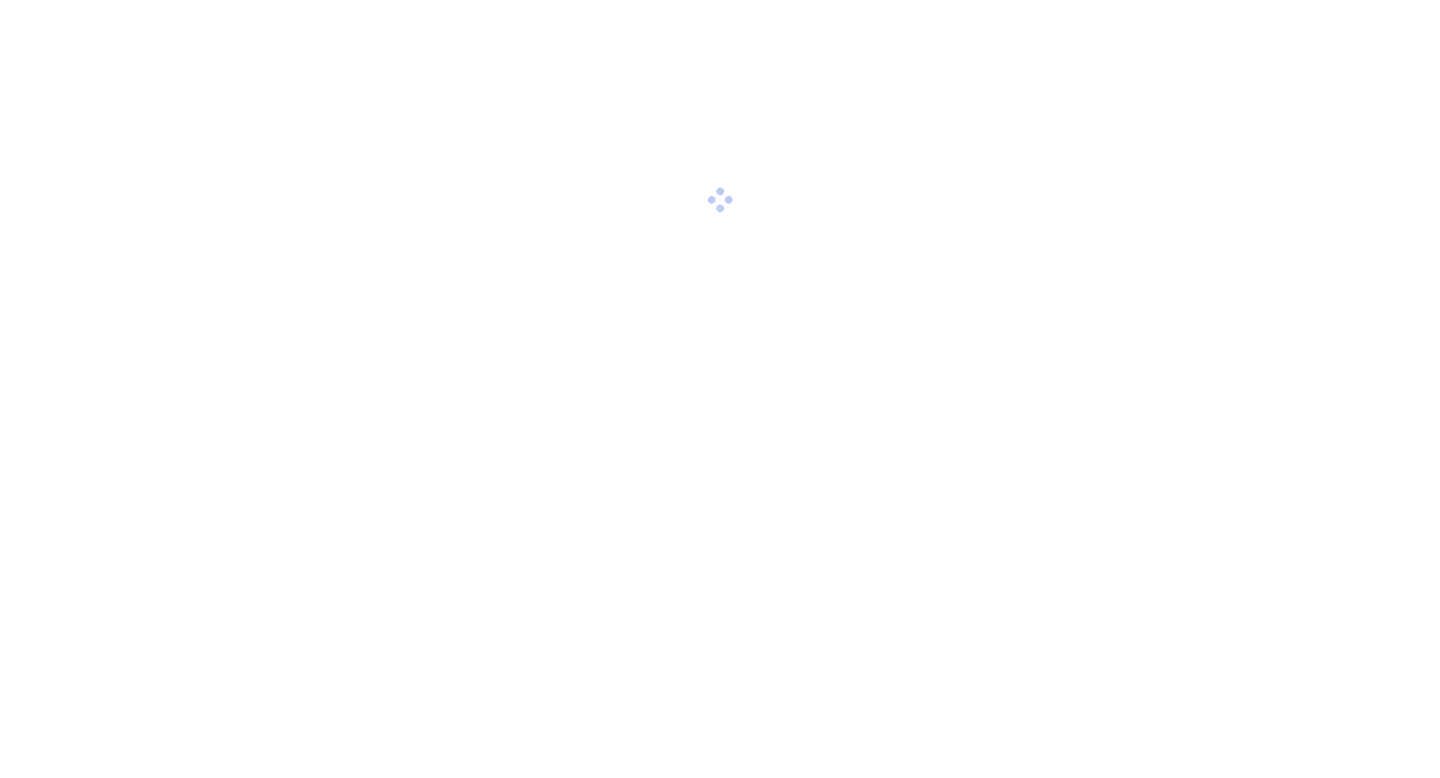 scroll, scrollTop: 0, scrollLeft: 0, axis: both 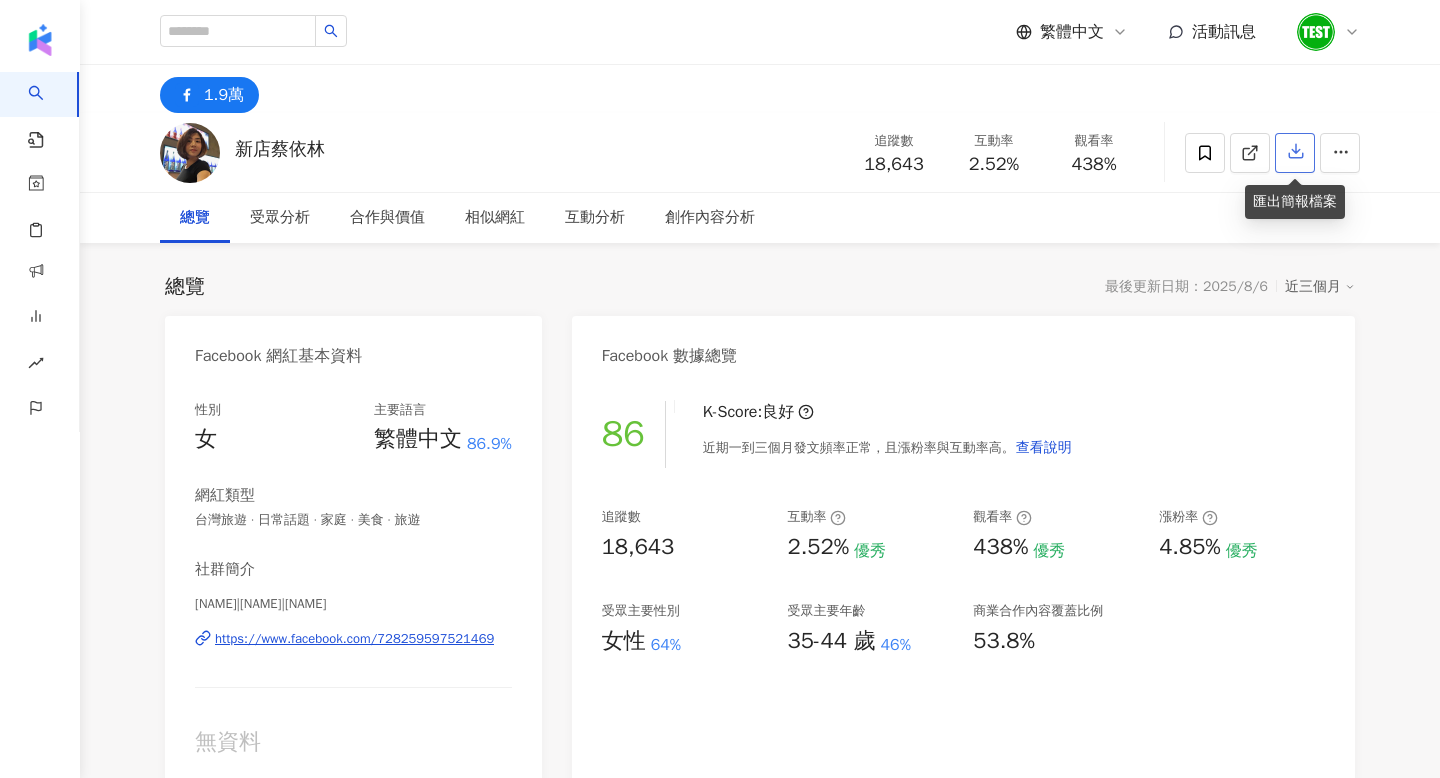 click at bounding box center [1295, 153] 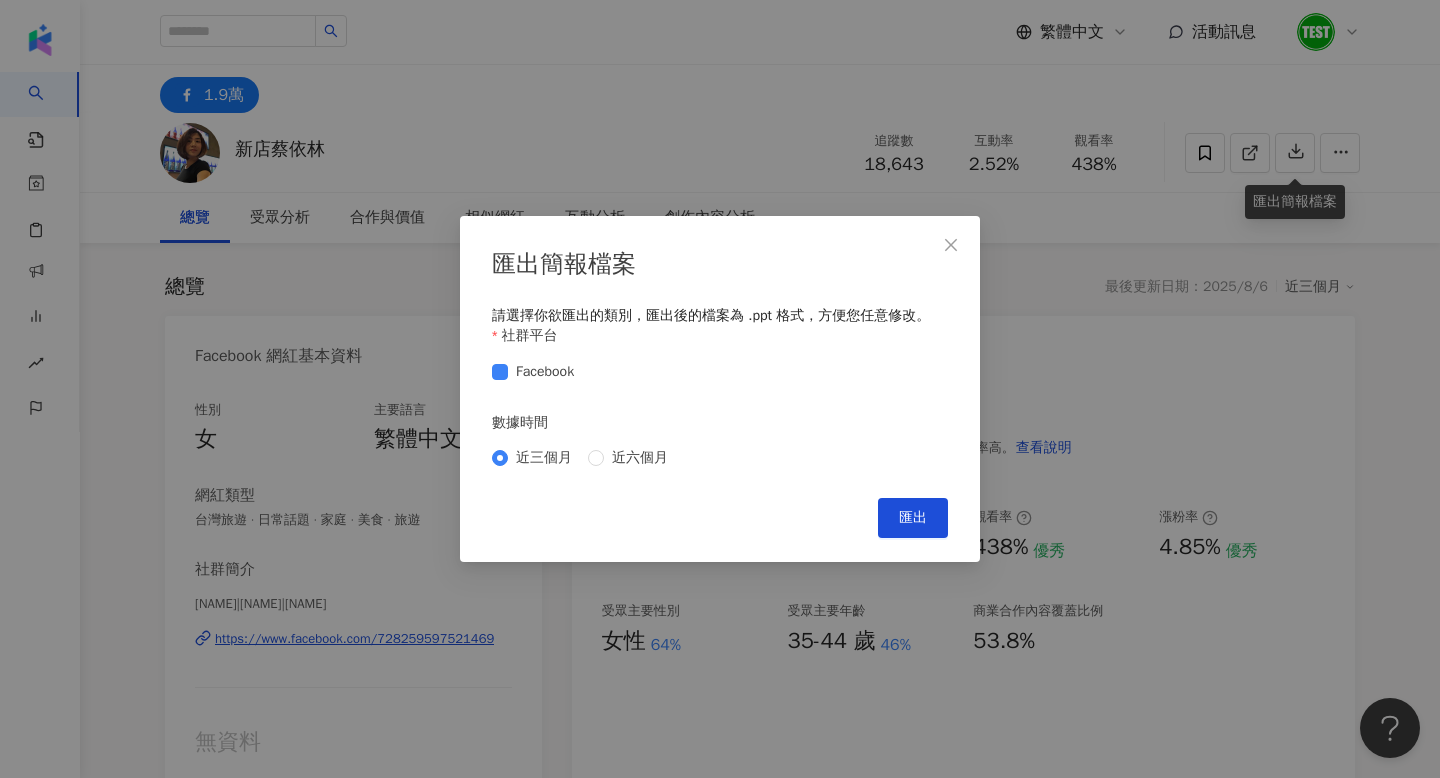scroll, scrollTop: 0, scrollLeft: 0, axis: both 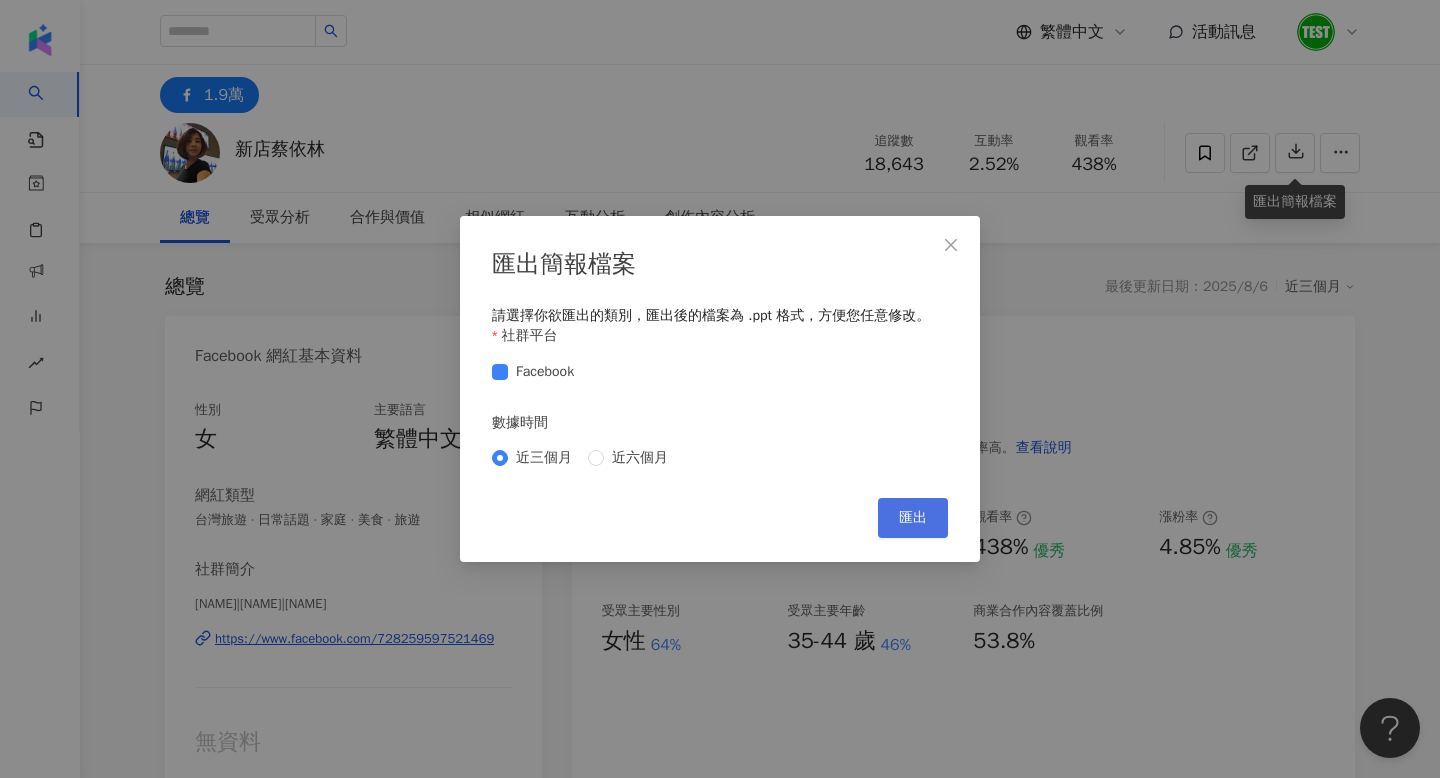 click on "匯出" at bounding box center [913, 518] 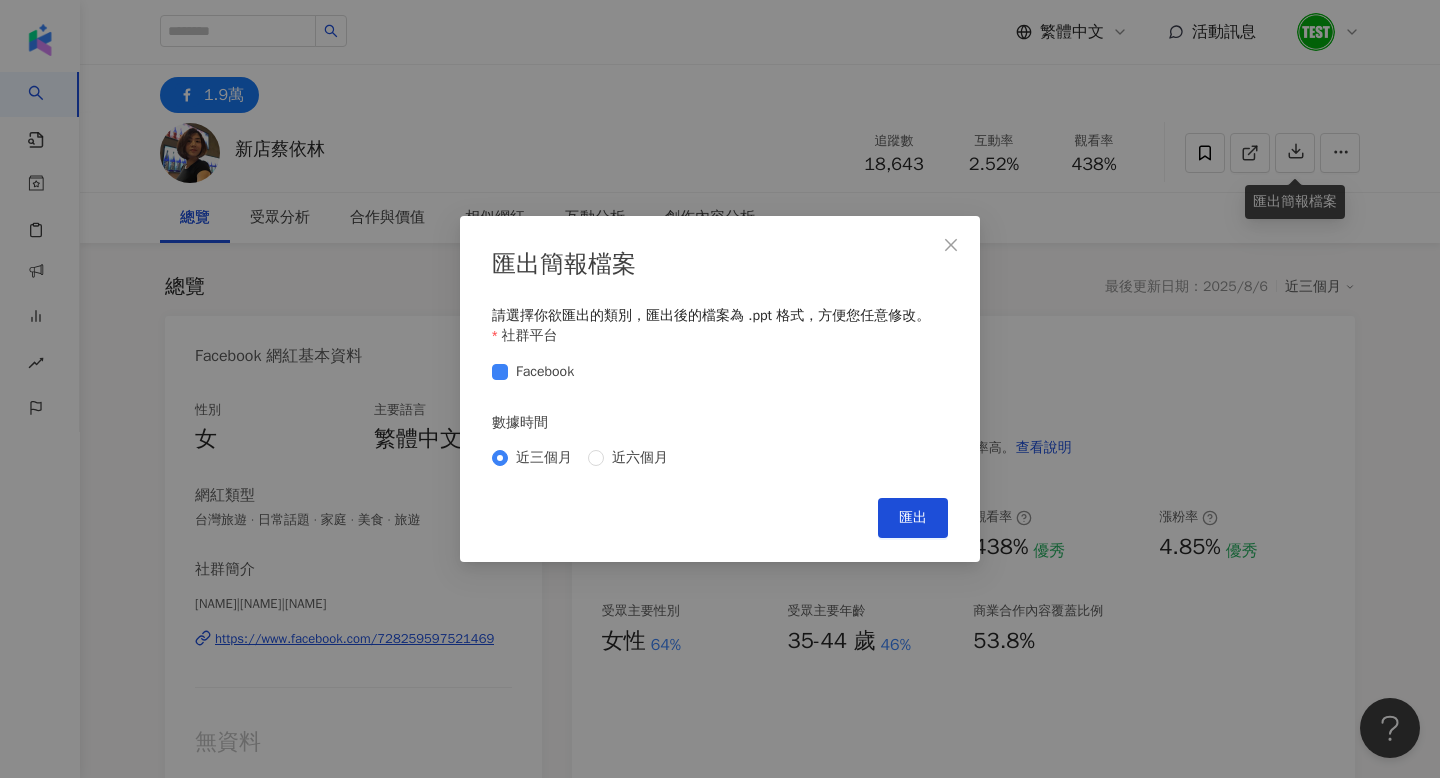 click on "匯出簡報檔案 請選擇你欲匯出的類別，匯出後的檔案為 .ppt 格式，方便您任意修改。 社群平台 Facebook 數據時間 近三個月 近六個月 Cancel 匯出" at bounding box center [720, 389] 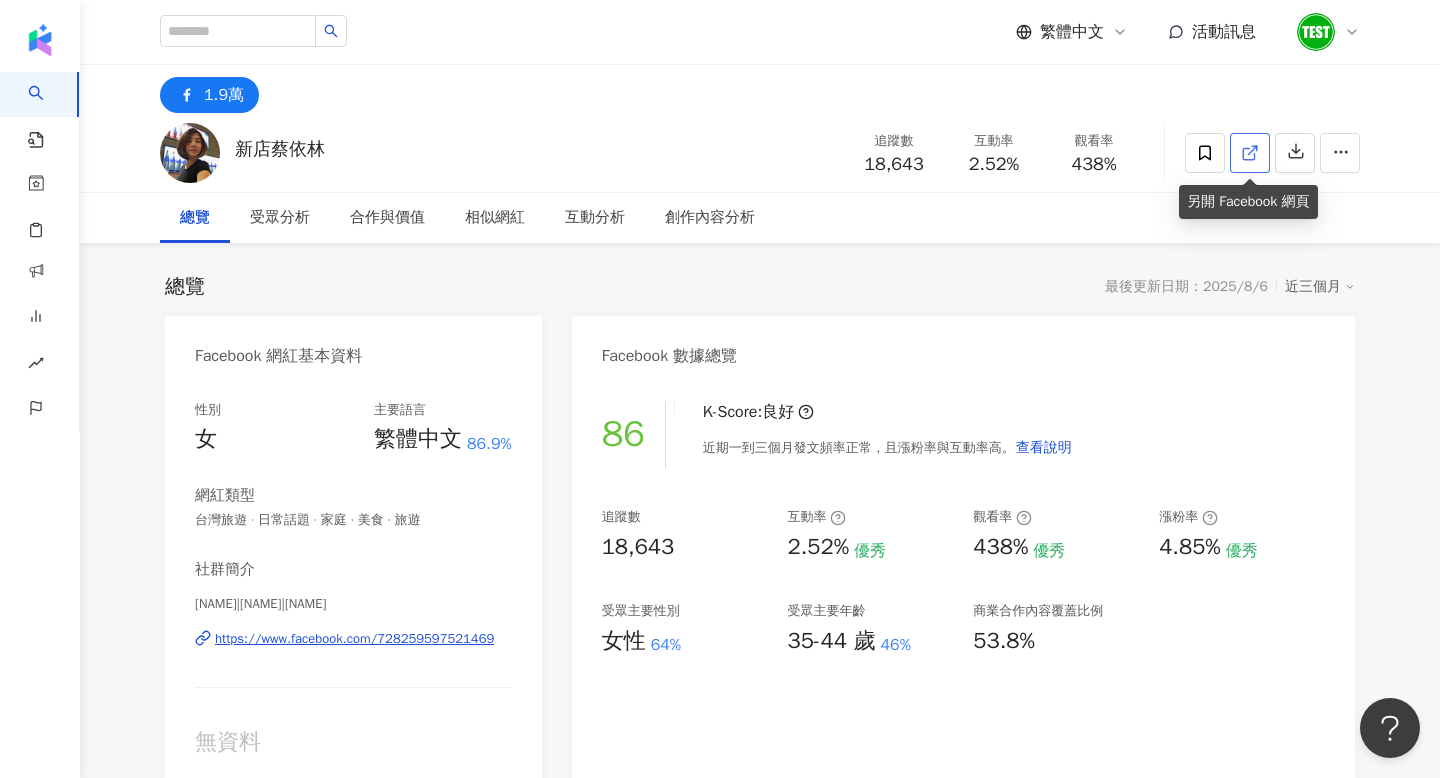 click 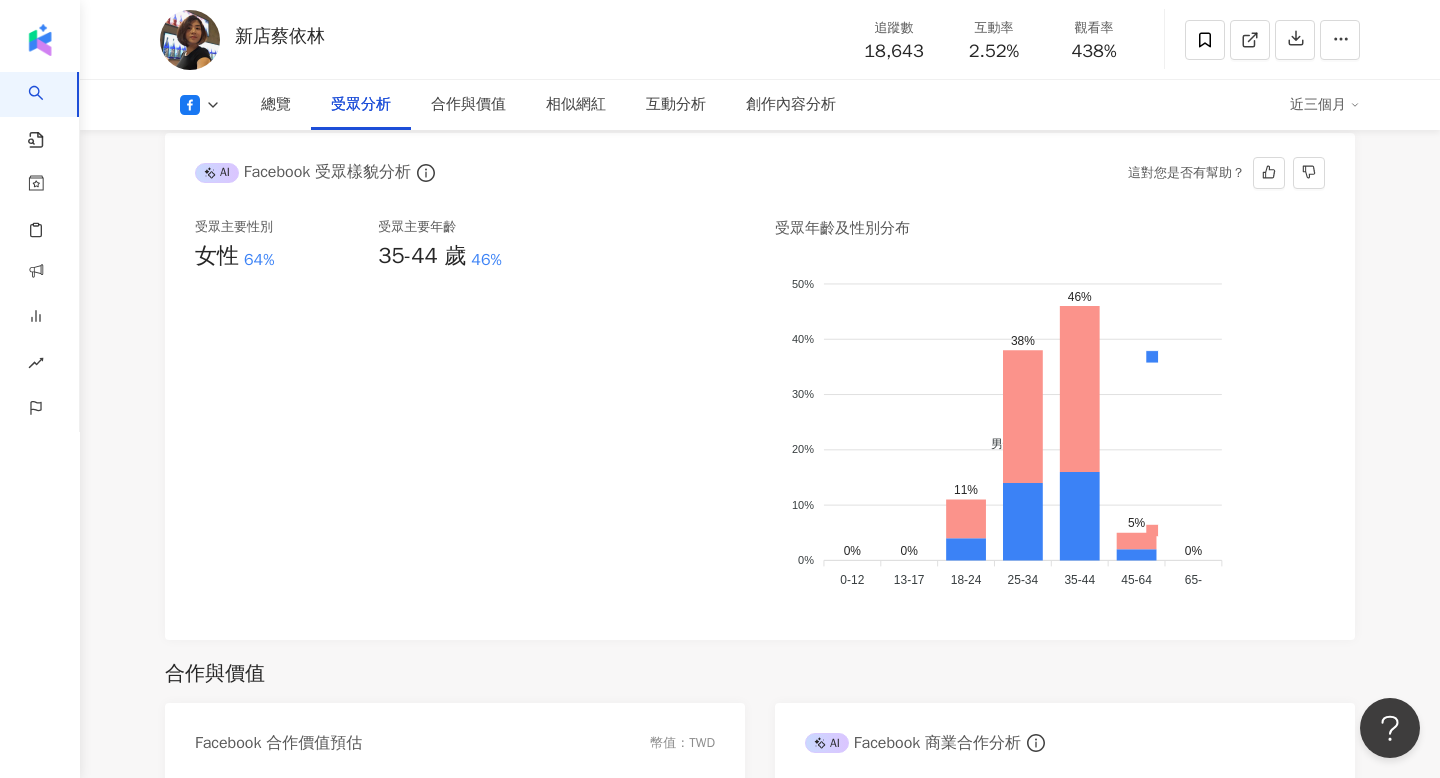scroll, scrollTop: 1723, scrollLeft: 0, axis: vertical 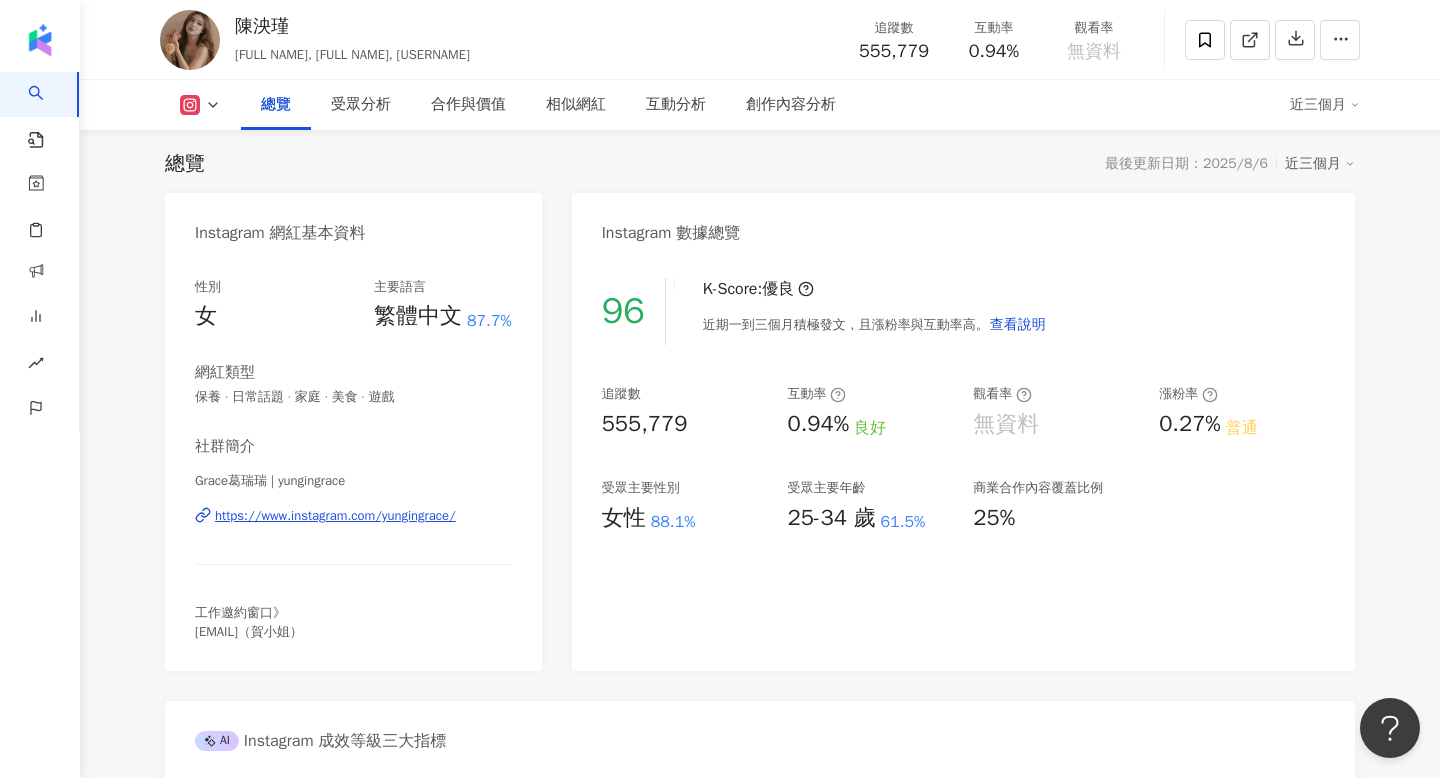 click 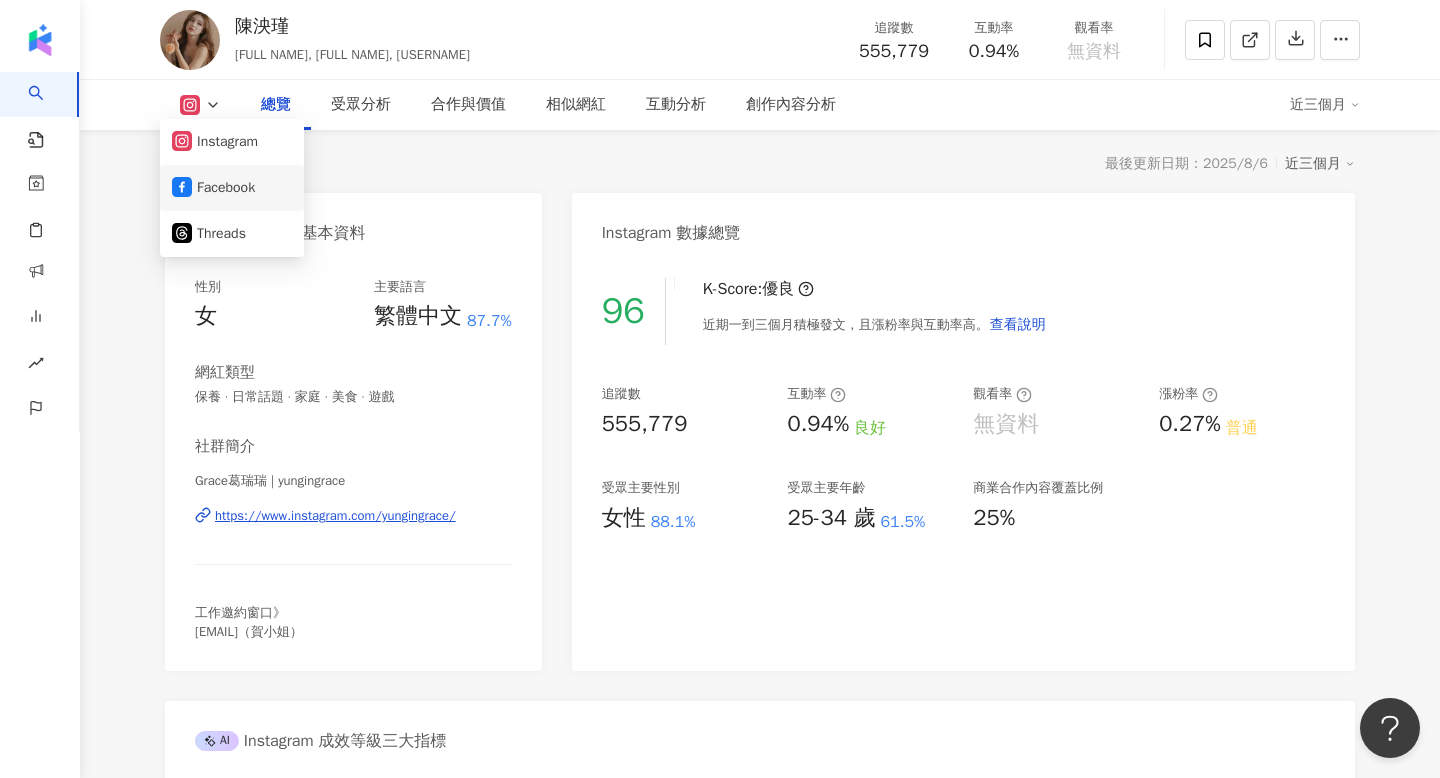 click on "Facebook" at bounding box center (232, 188) 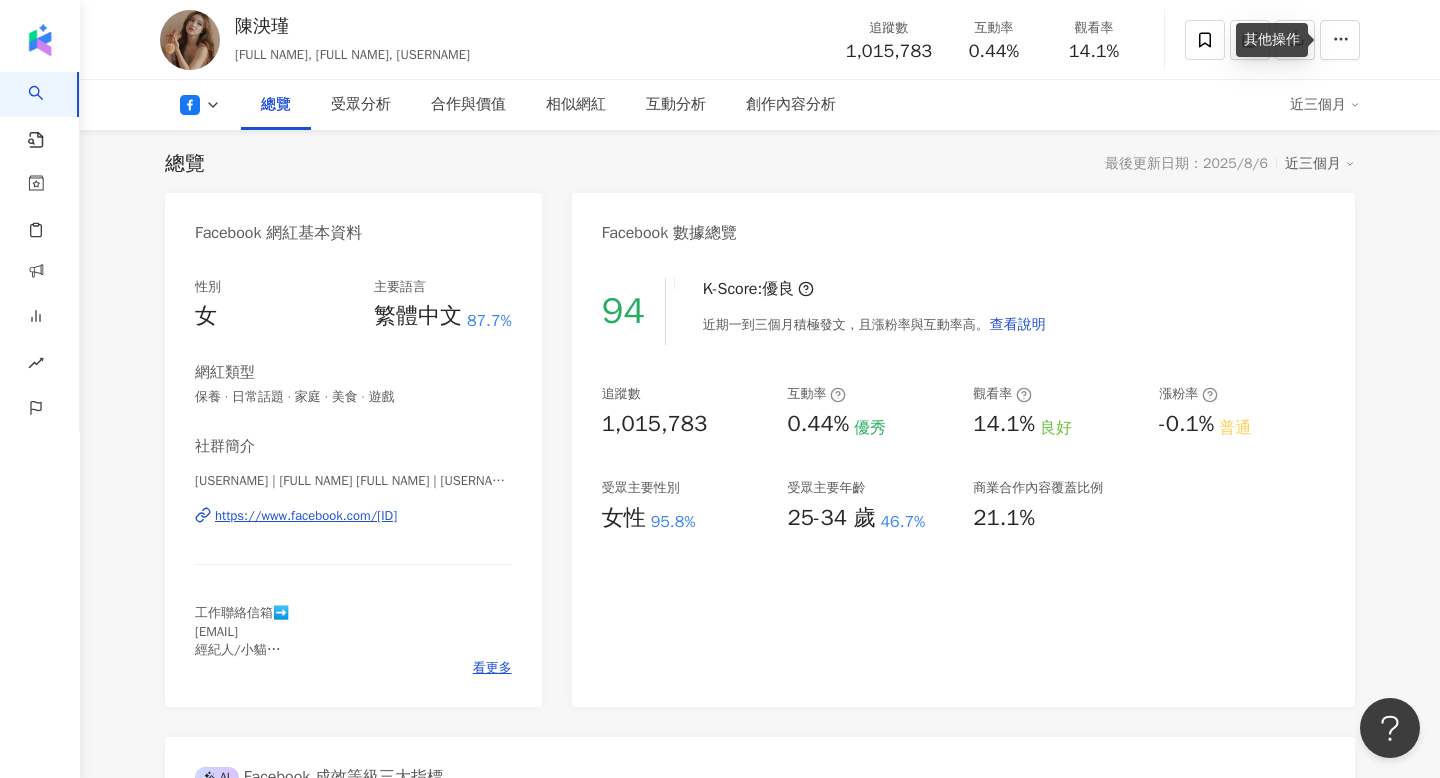 click on "AI 找網紅 找貼文 資源庫 效益預測報告 ALPHA 商案媒合 洞察報告 趨勢分析 BETA 競品分析 繁體中文 活動訊息 55.6萬 101.6萬 15.5萬 [FULL NAME] [USERNAME] [FULL NAME], [FULL NAME], [USERNAME] 追蹤數 1,015,783 互動率 0.44% 觀看率 14.1% 總覽 受眾分析 合作與價值 相似網紅 互動分析 創作內容分析 近三個月 總覽 最後更新日期：[DATE] 近三個月 Facebook 網紅基本資料 性別   女 主要語言   繁體中文 87.7% 網紅類型 保養 · 日常話題 · 家庭 · 美食 · 遊戲 社群簡介 [USERNAME] | [FULL NAME]  [FULL NAME] | [USERNAME] https://www.facebook.com/[ID]
工作聯絡信箱➡️
[EMAIL]
經紀人/小貓
instagram➡️
http://instagram.com/[USERNAME] 看更多 Facebook 數據總覽 94 K-Score :   優良 近期一到三個月積極發文，且漲粉率與互動率高。 查看說明 追蹤數   1,015,783 互動率   0.44% 優秀 觀看率   14.1% 良好 漲粉率   -0.1% 普通 受眾主要性別" at bounding box center [720, 266] 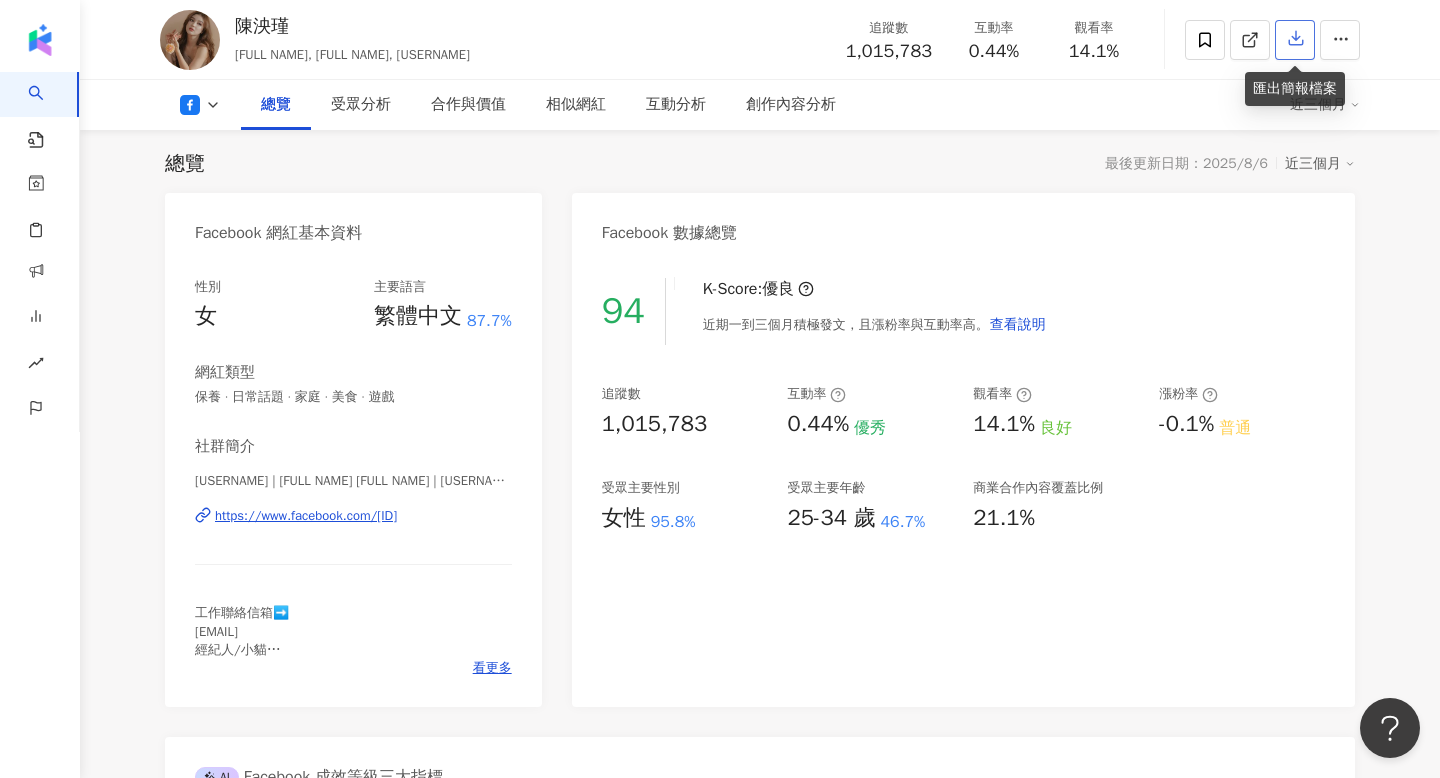 click at bounding box center (1295, 40) 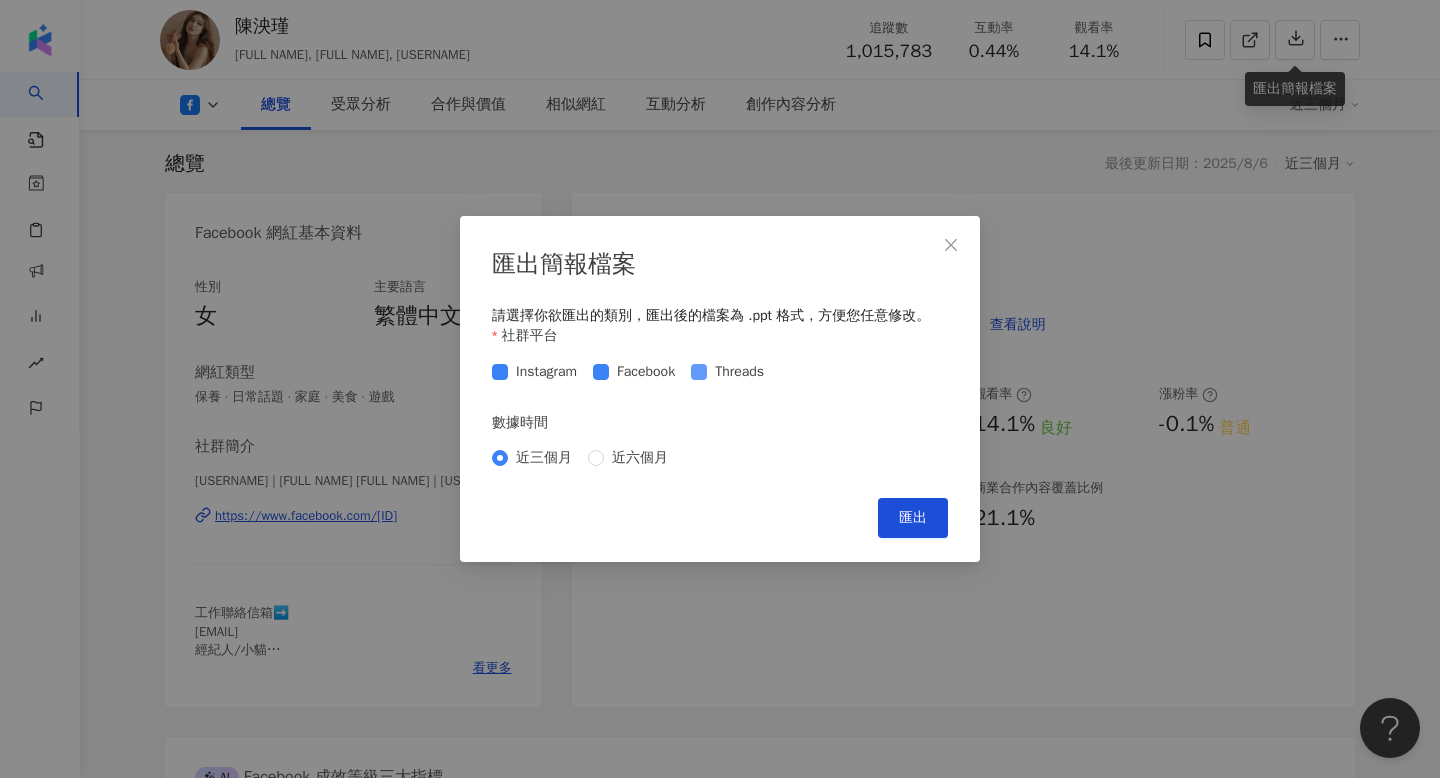 click on "Threads" at bounding box center [739, 372] 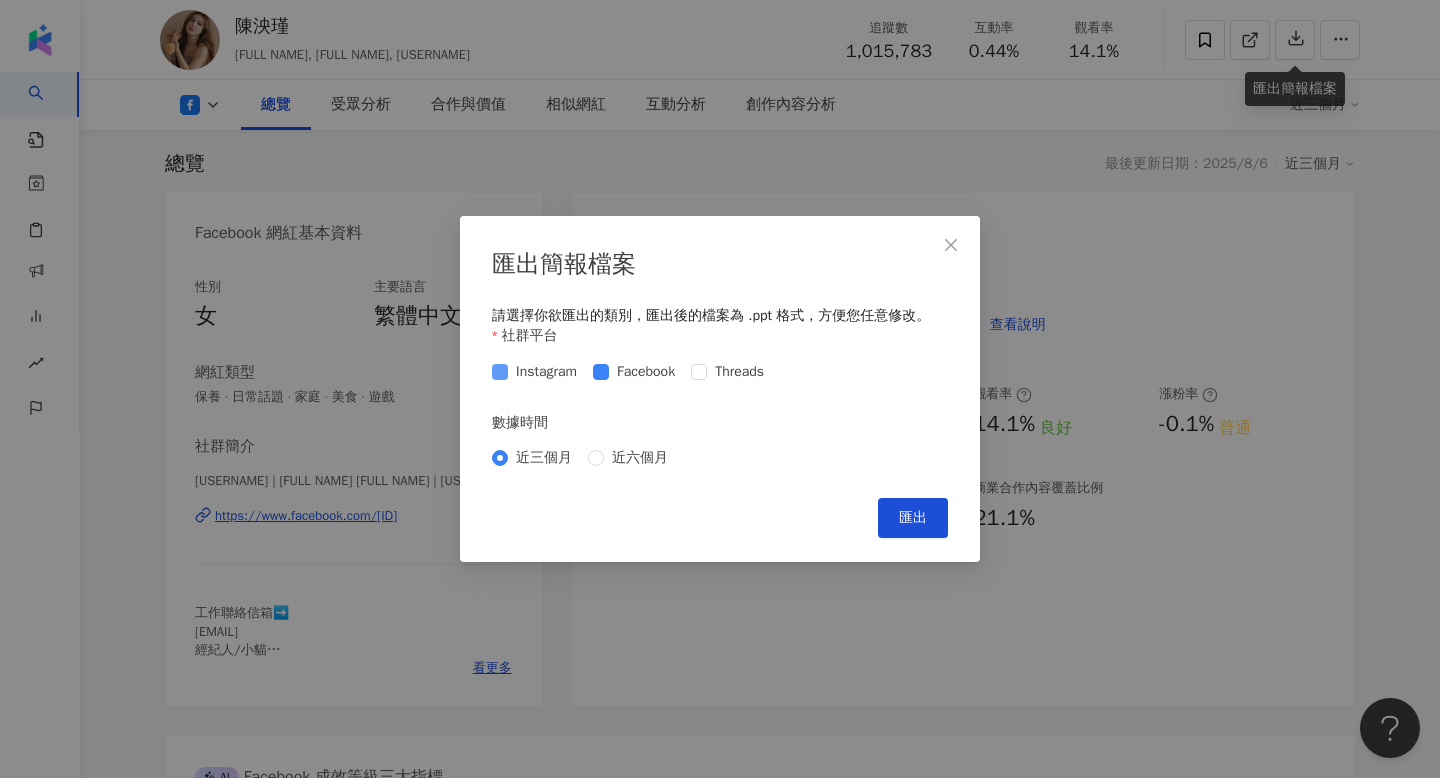 click on "Instagram" at bounding box center (546, 372) 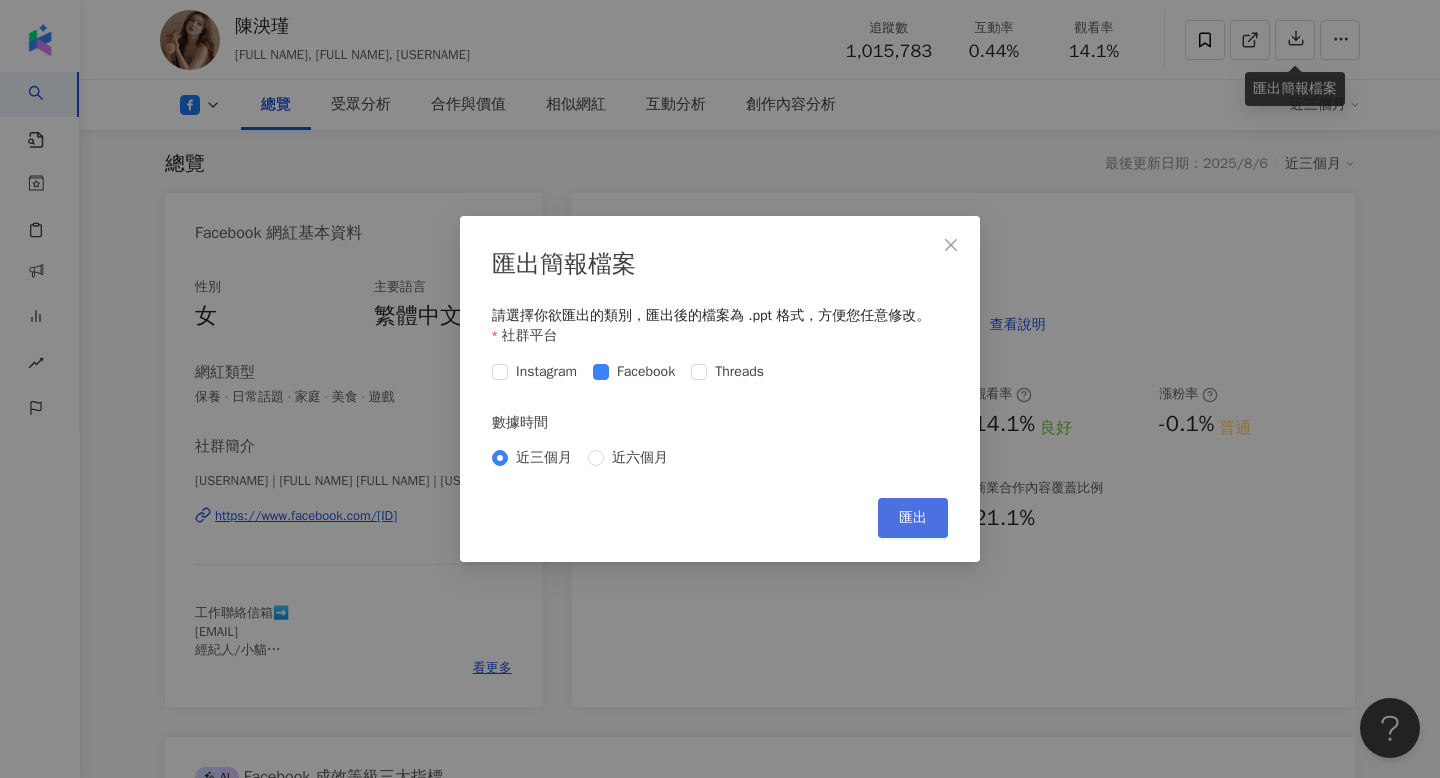 click on "匯出" at bounding box center (913, 518) 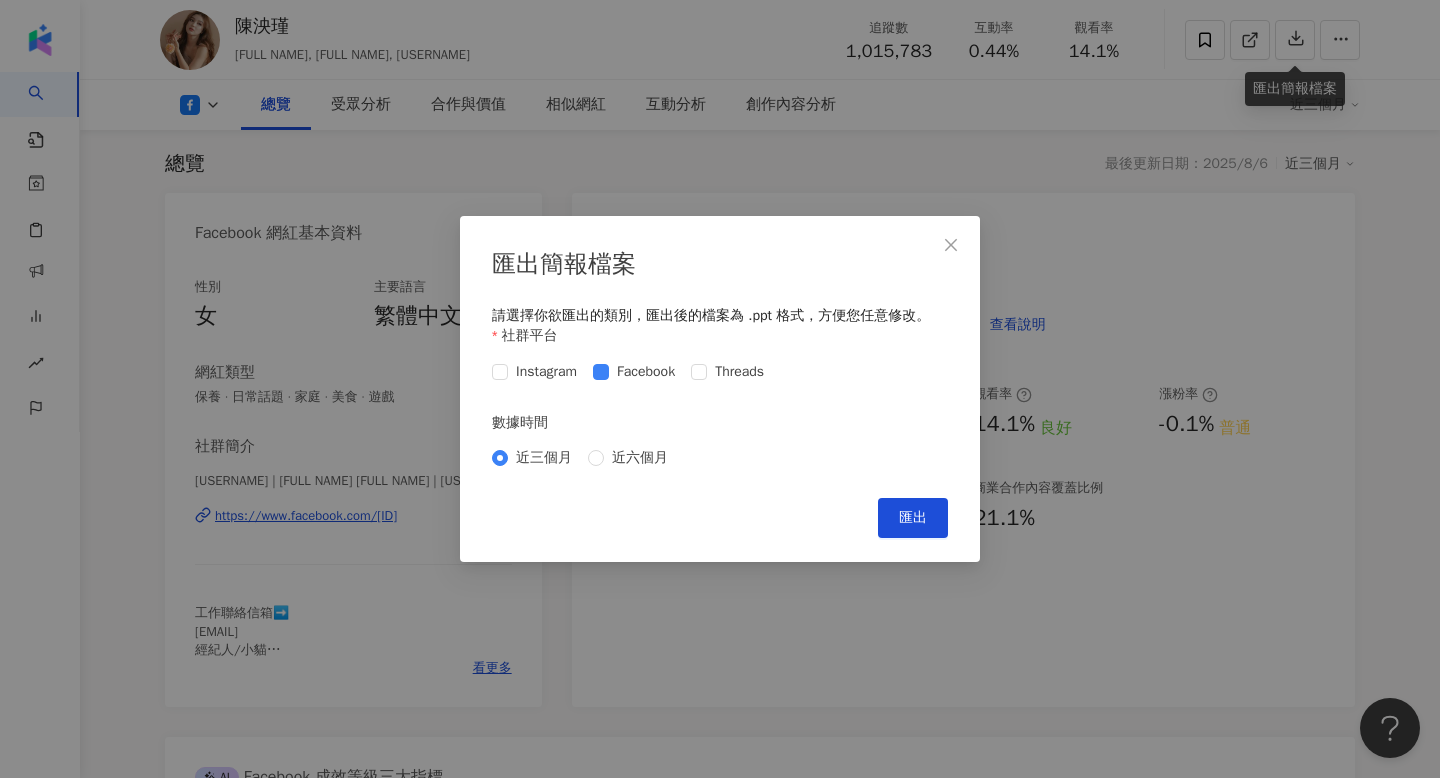 click on "匯出簡報檔案 請選擇你欲匯出的類別，匯出後的檔案為 .ppt 格式，方便您任意修改。 社群平台 Instagram Facebook Threads 數據時間 近三個月 近六個月 Cancel 匯出" at bounding box center [720, 389] 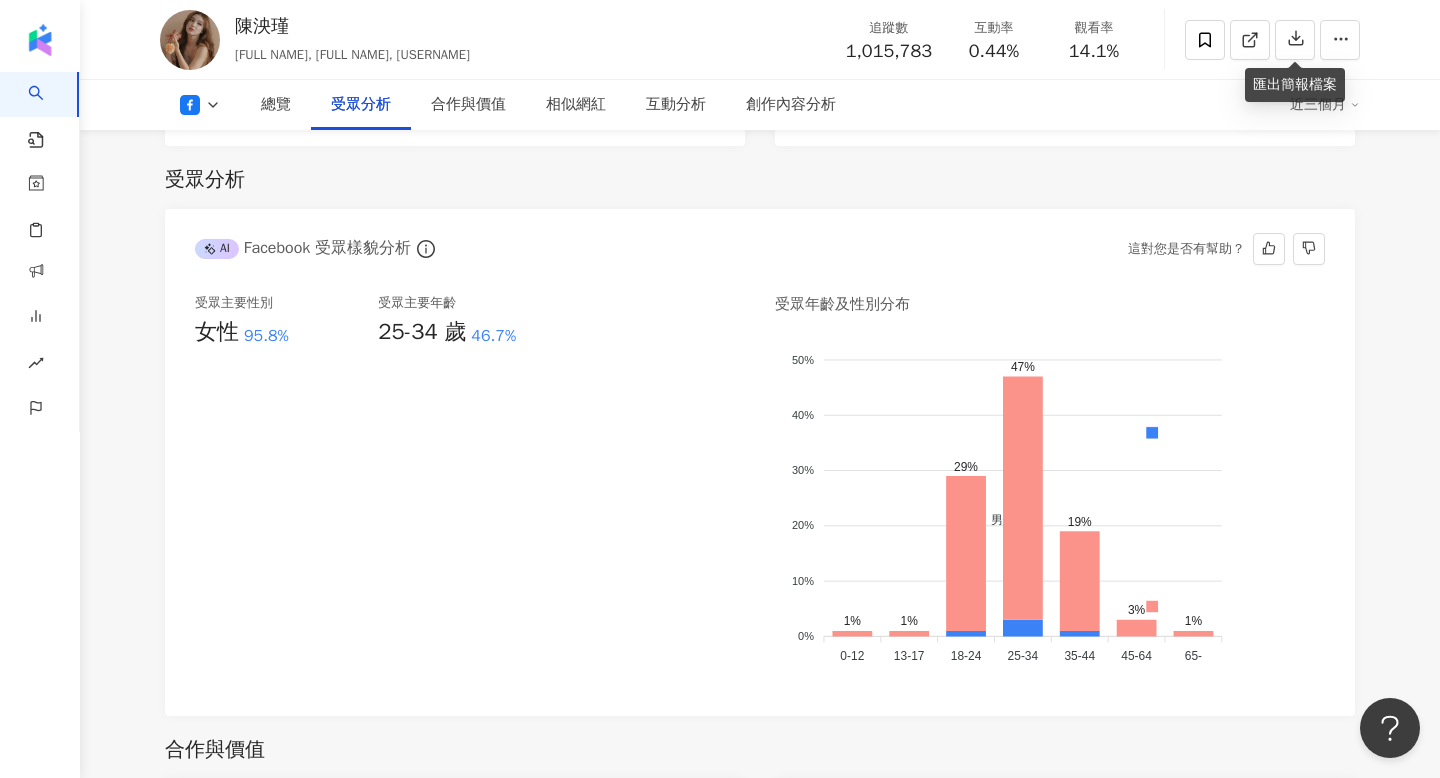 scroll, scrollTop: 1688, scrollLeft: 0, axis: vertical 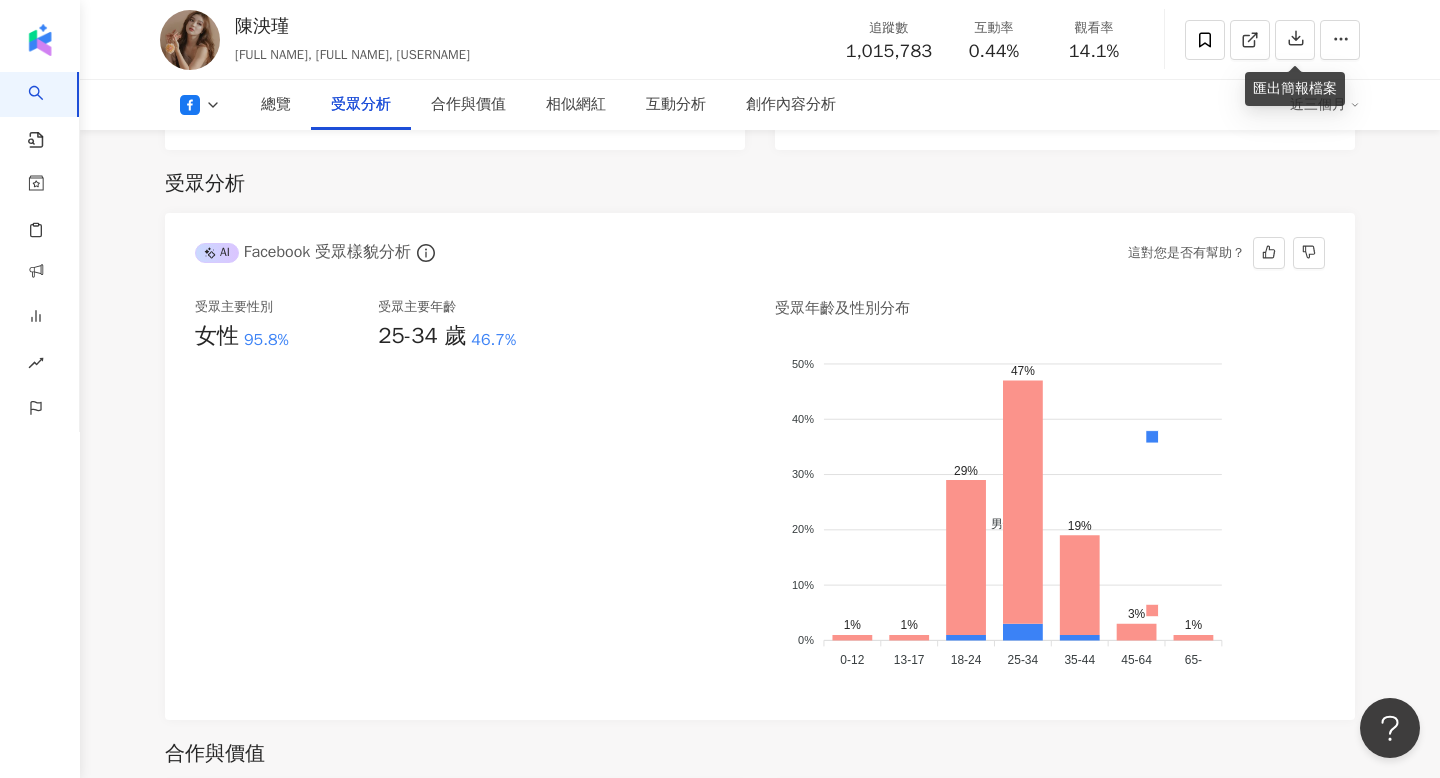 type 